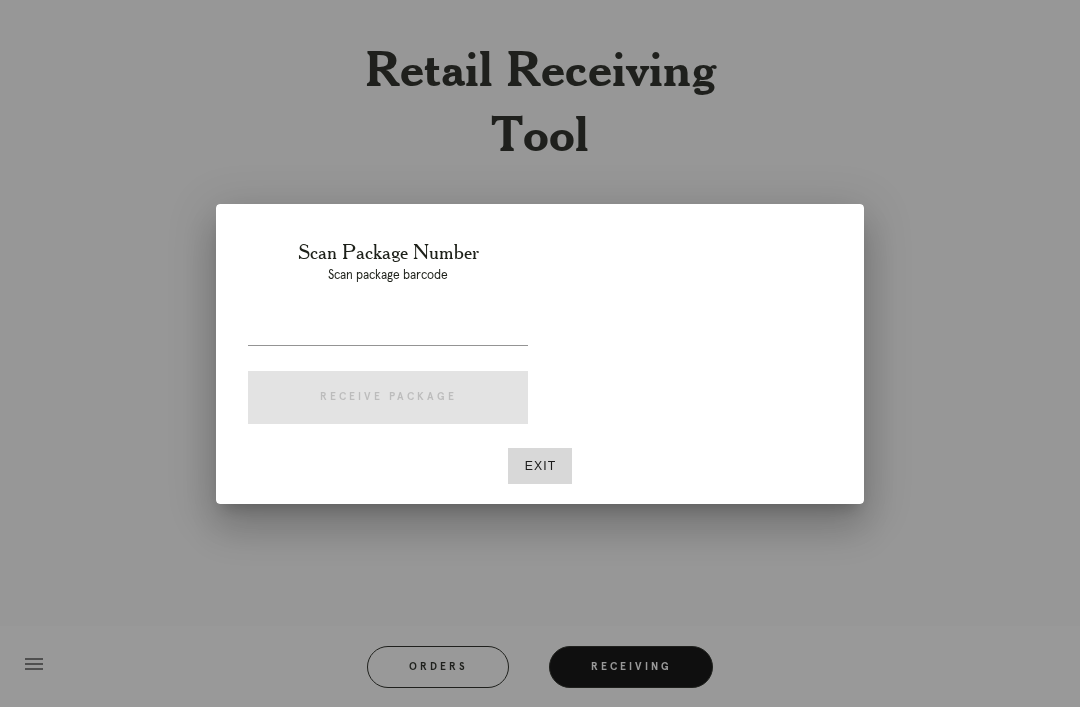 scroll, scrollTop: 64, scrollLeft: 0, axis: vertical 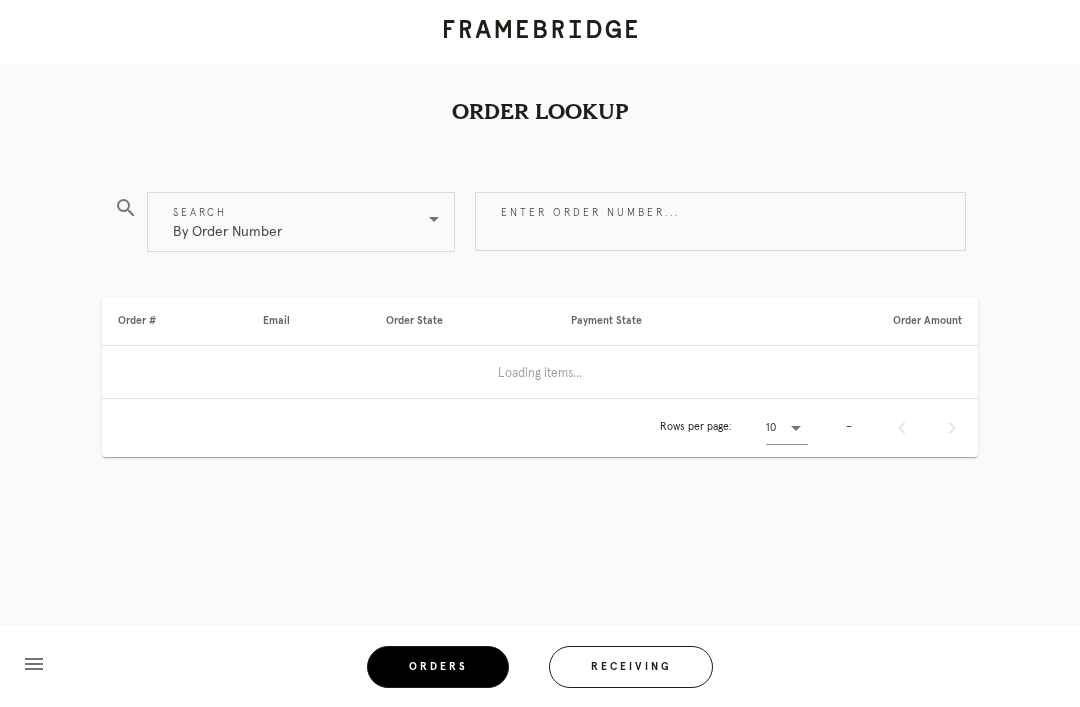 click on "Orders" at bounding box center (438, 667) 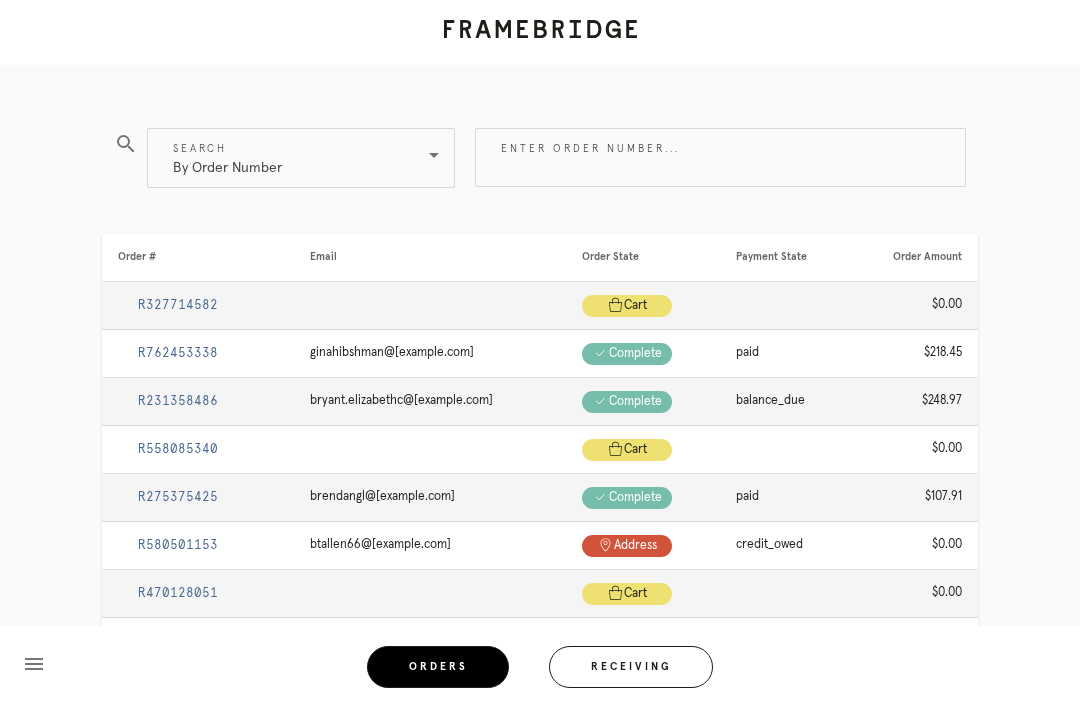 click on "Enter order number..." at bounding box center (720, 157) 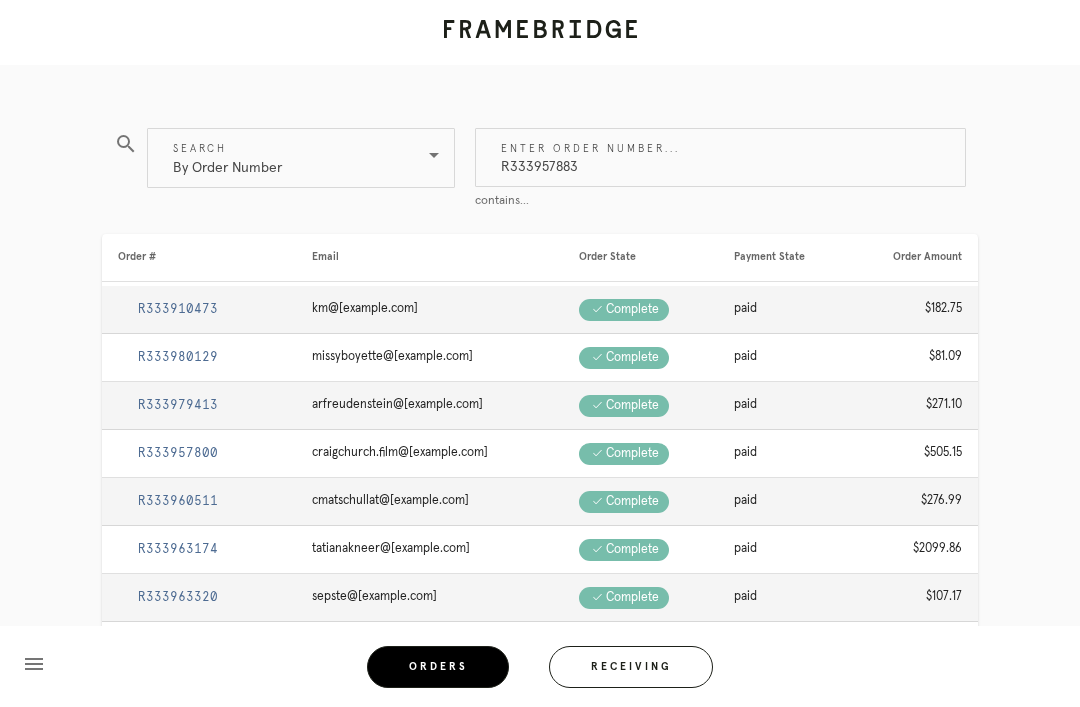 type on "R333957883" 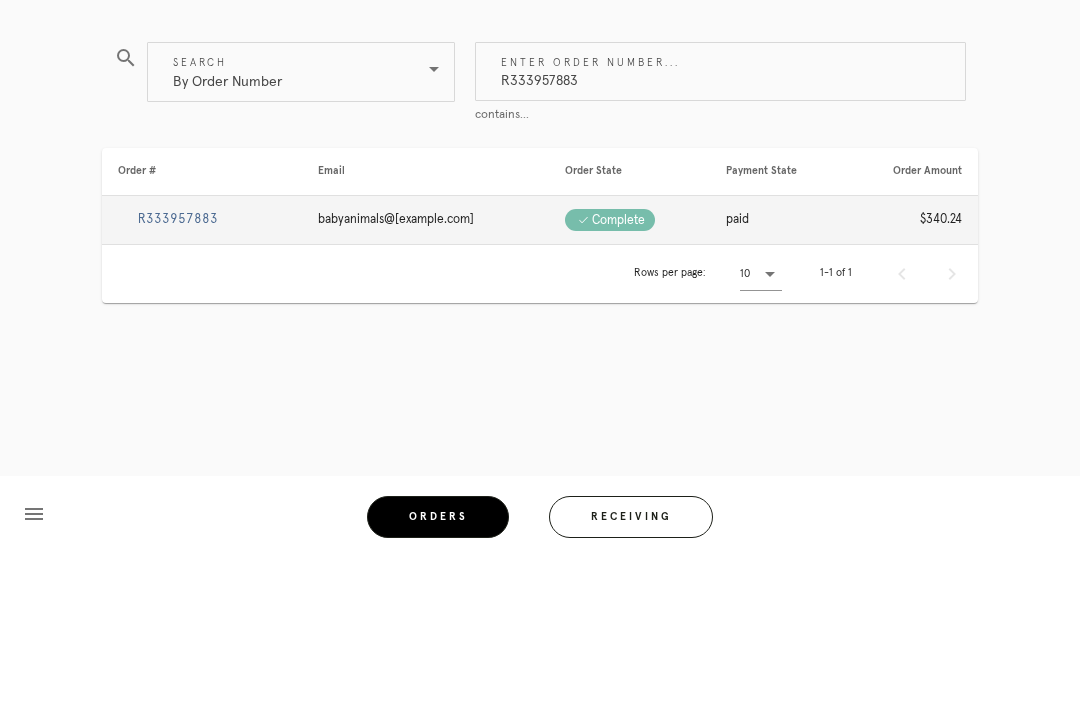 click on "R333957883" at bounding box center [178, 369] 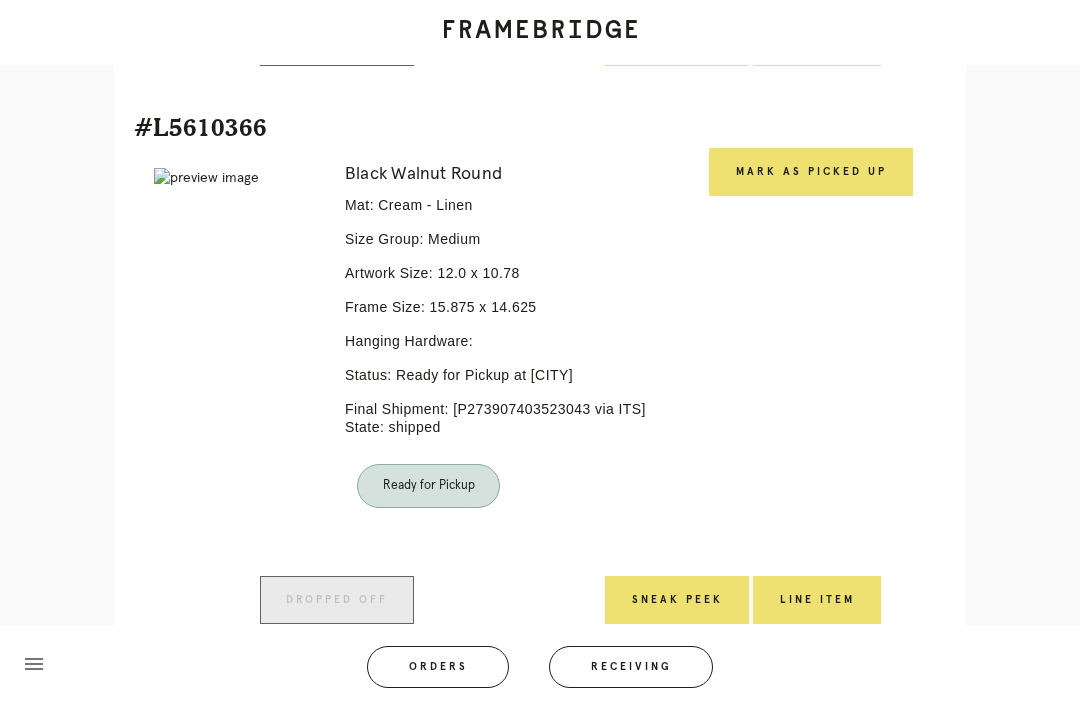 scroll, scrollTop: 1006, scrollLeft: 0, axis: vertical 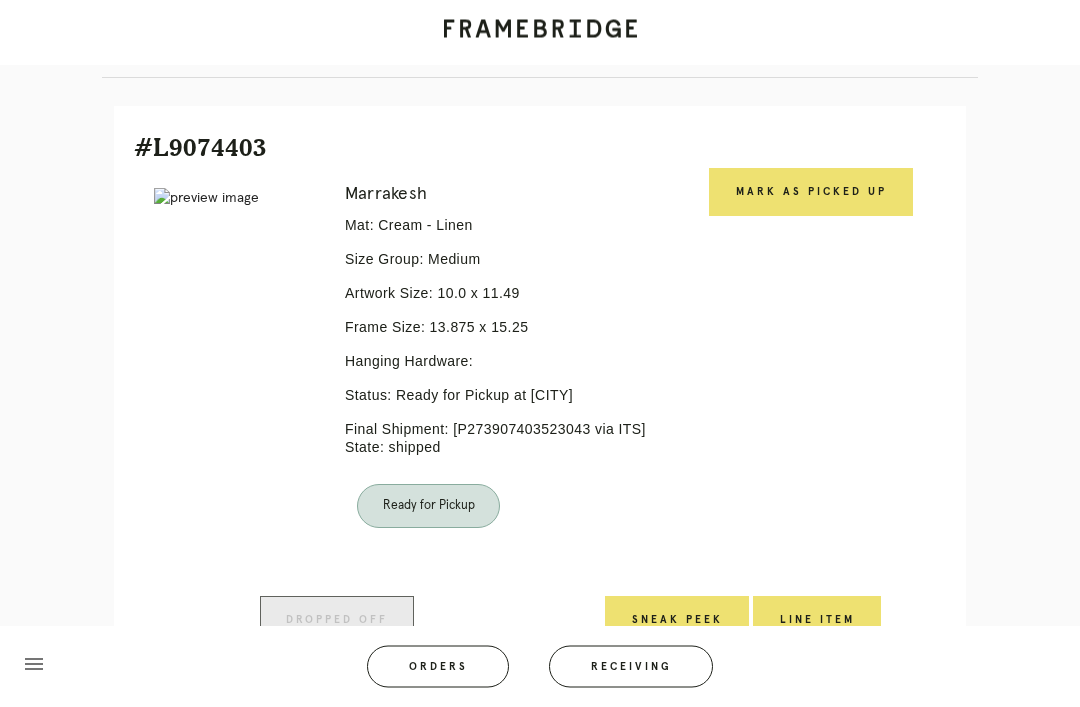 click on "Mark as Picked Up" at bounding box center (811, 193) 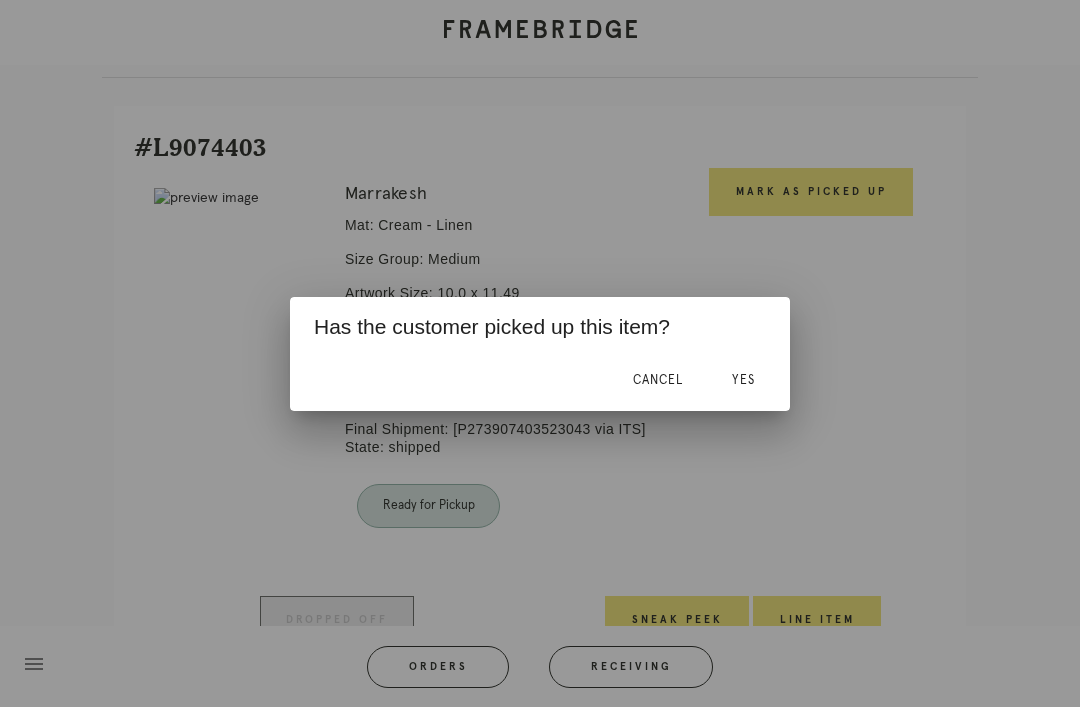 click on "Yes" at bounding box center (743, 380) 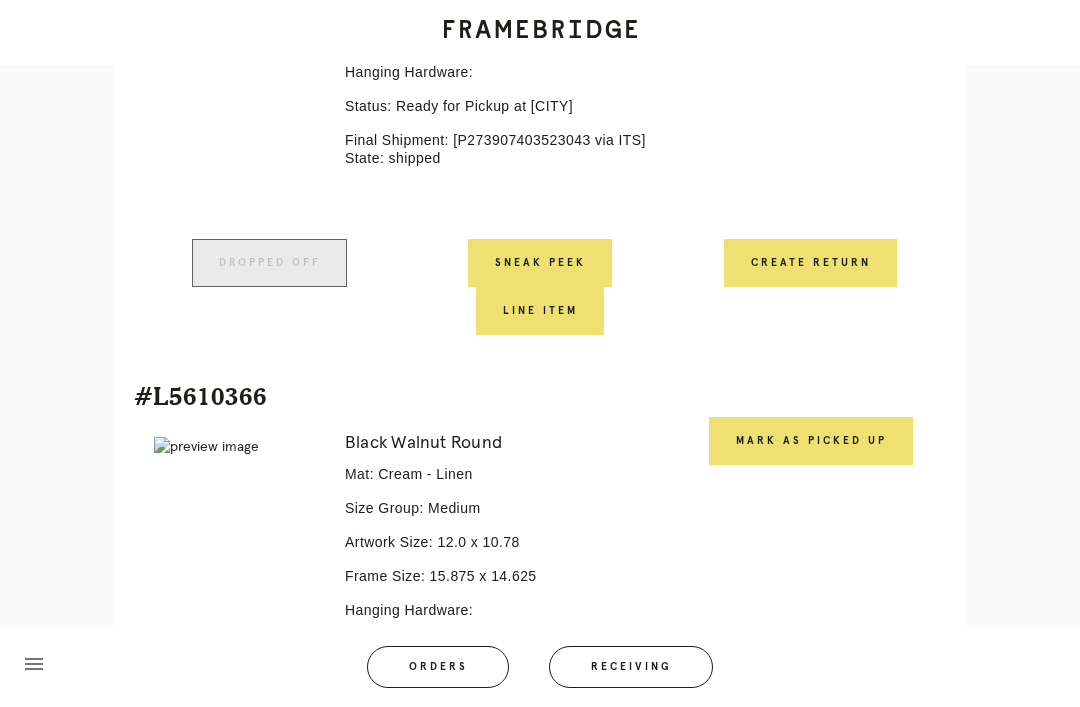 scroll, scrollTop: 714, scrollLeft: 0, axis: vertical 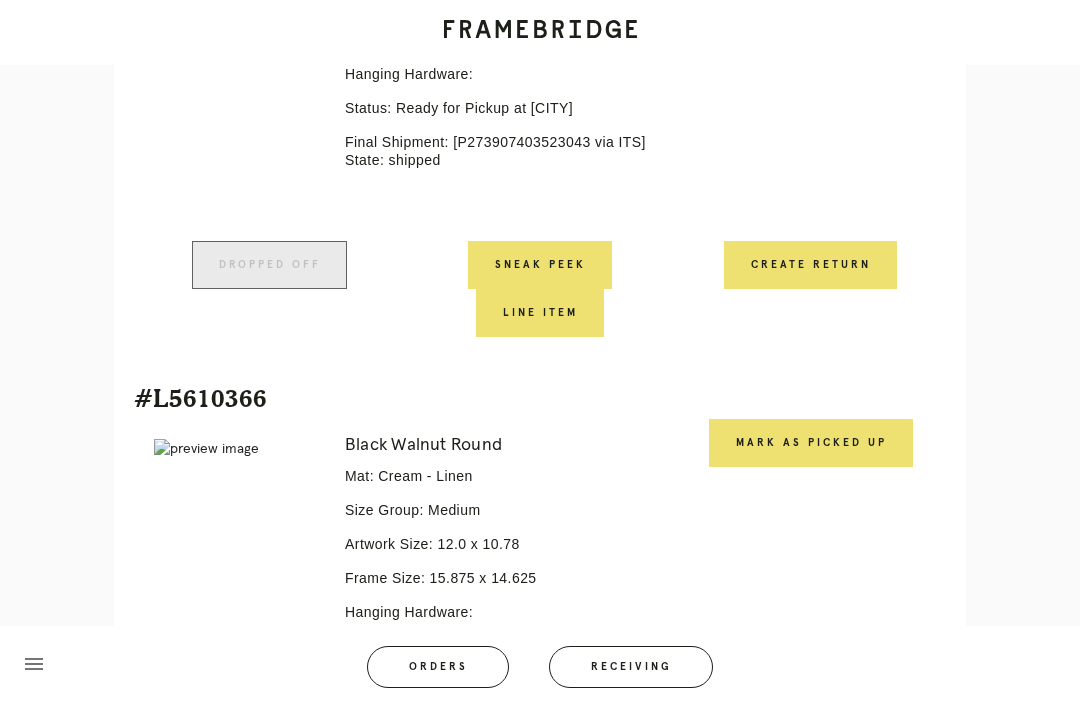 click on "Mark as Picked Up" at bounding box center (811, 443) 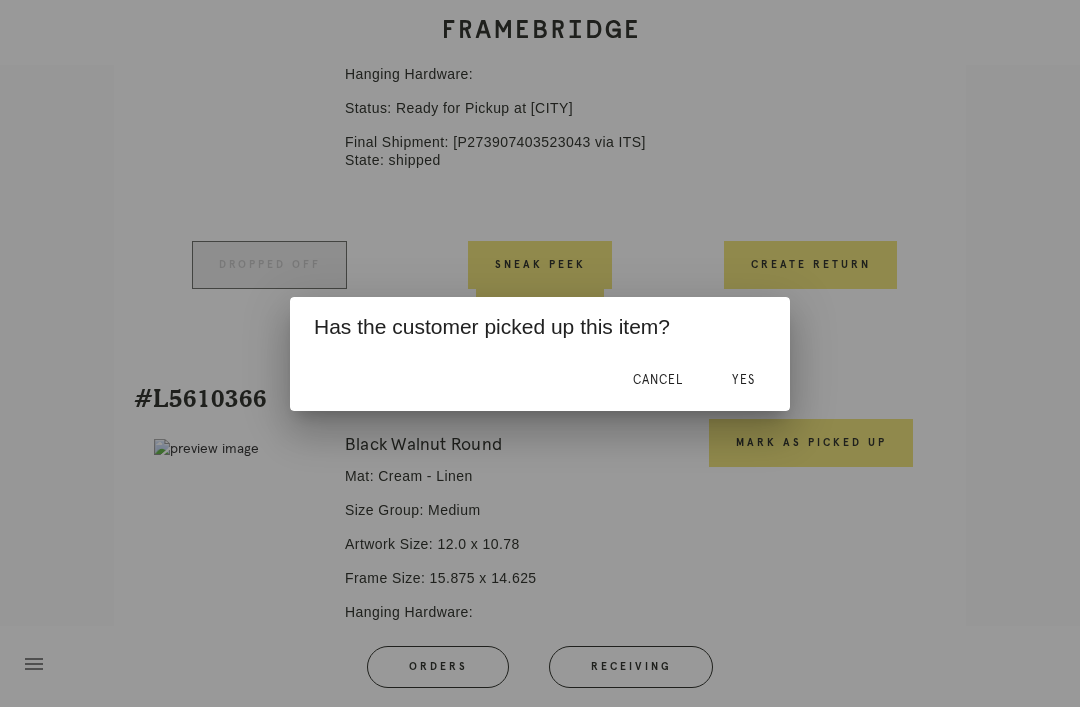 click on "Yes" at bounding box center [743, 381] 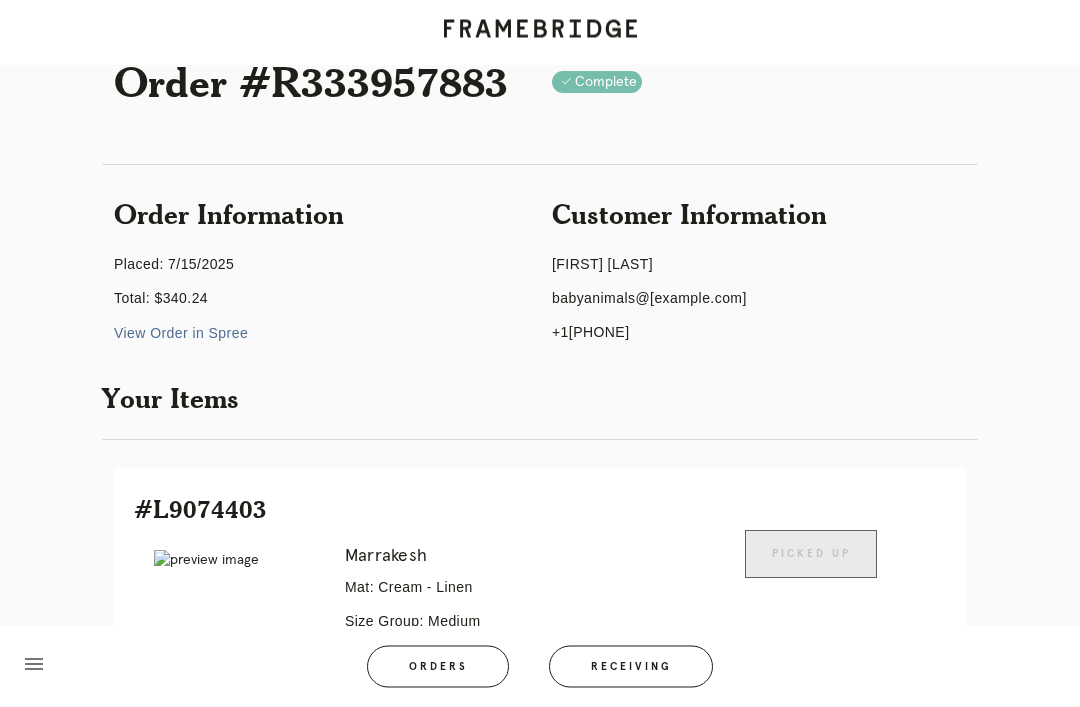 scroll, scrollTop: 0, scrollLeft: 0, axis: both 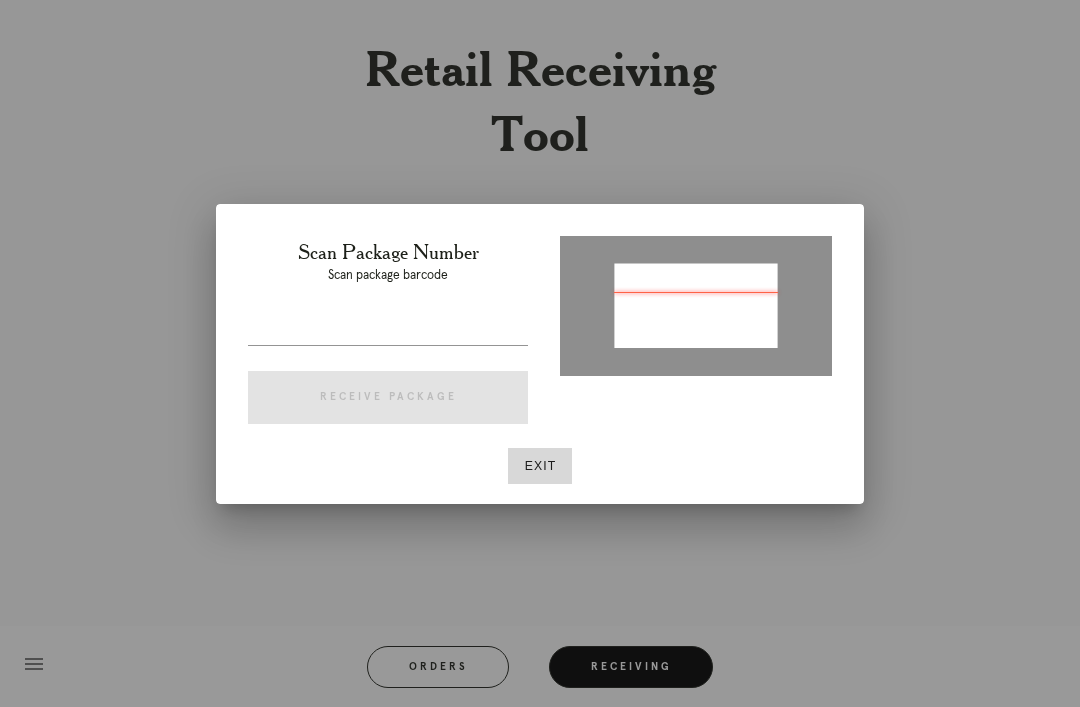 type on "[TRACKING_NUMBER]" 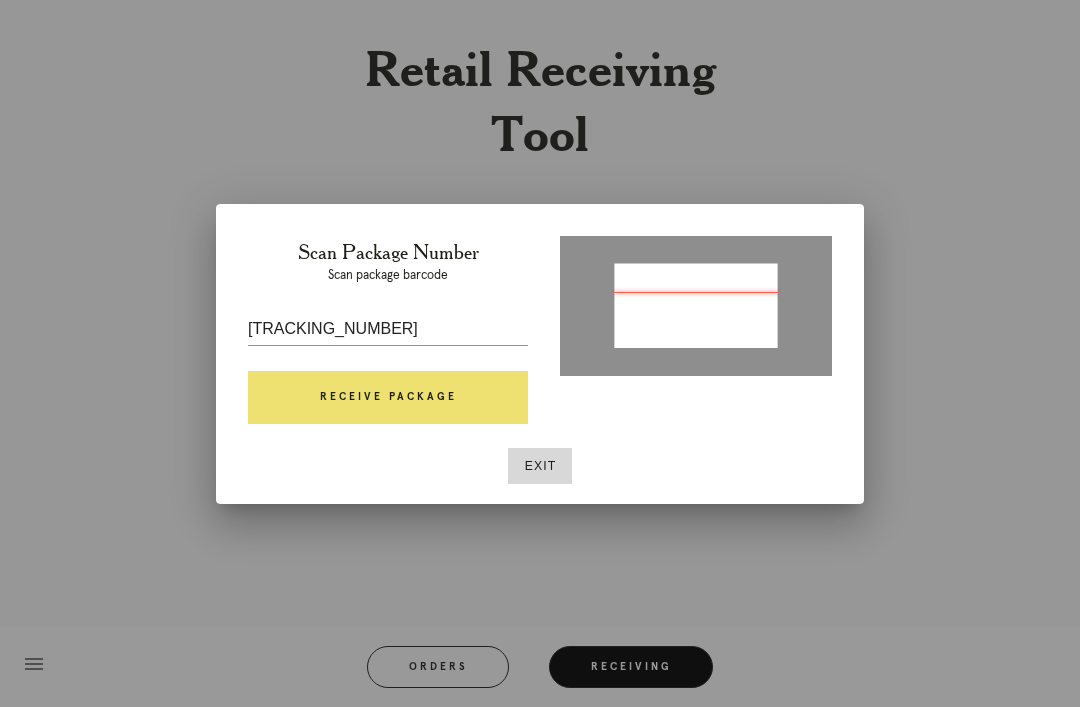 click on "Receive Package" at bounding box center (388, 398) 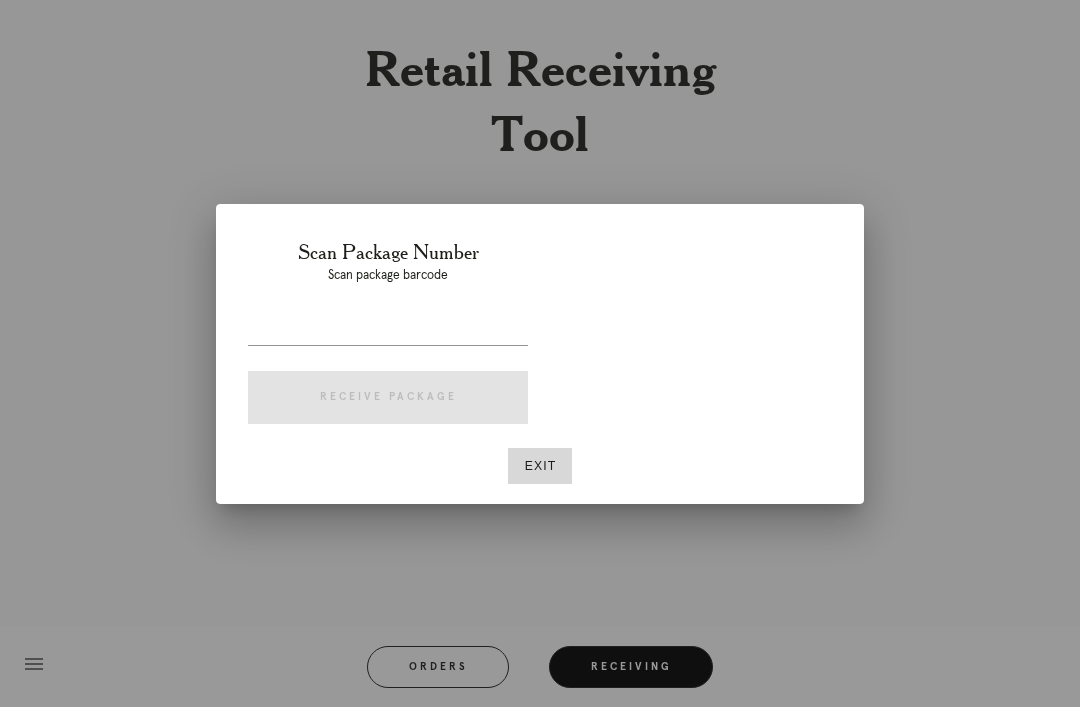 scroll, scrollTop: 0, scrollLeft: 0, axis: both 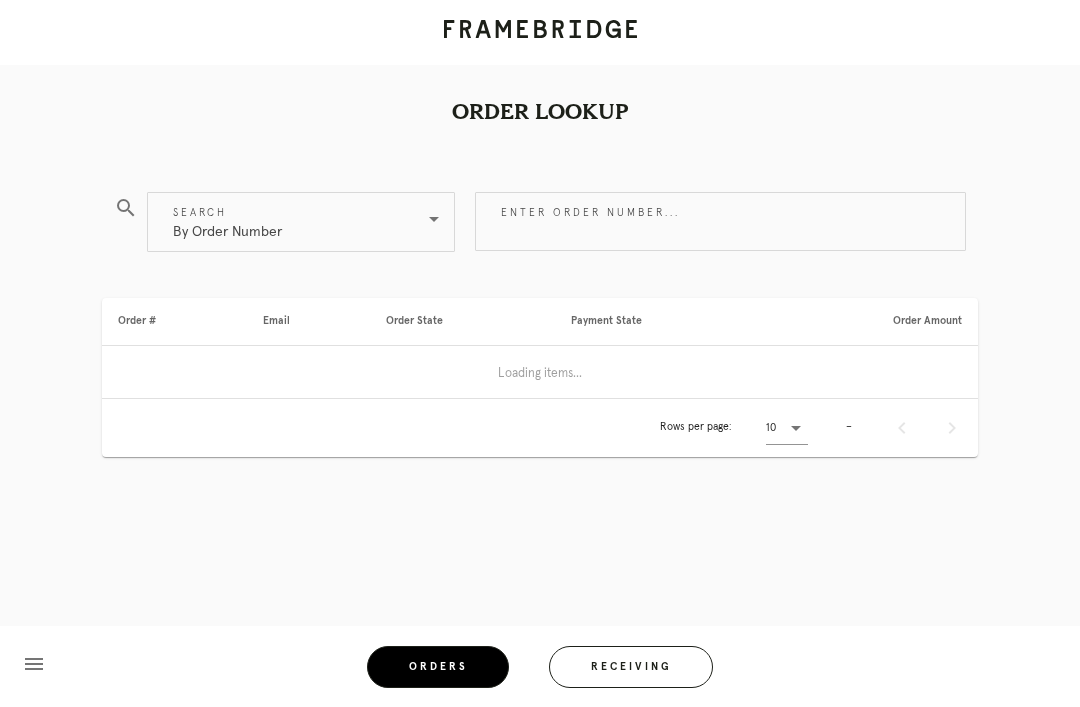 click on "Orders" at bounding box center (438, 667) 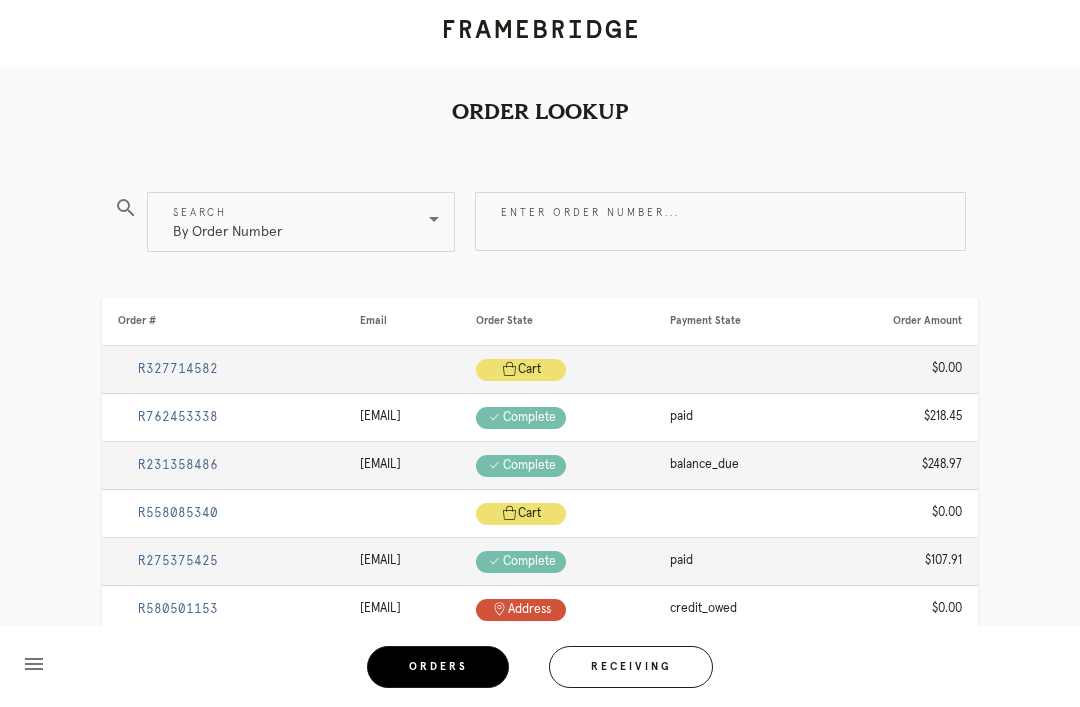 click on "By Order Number" at bounding box center [227, 222] 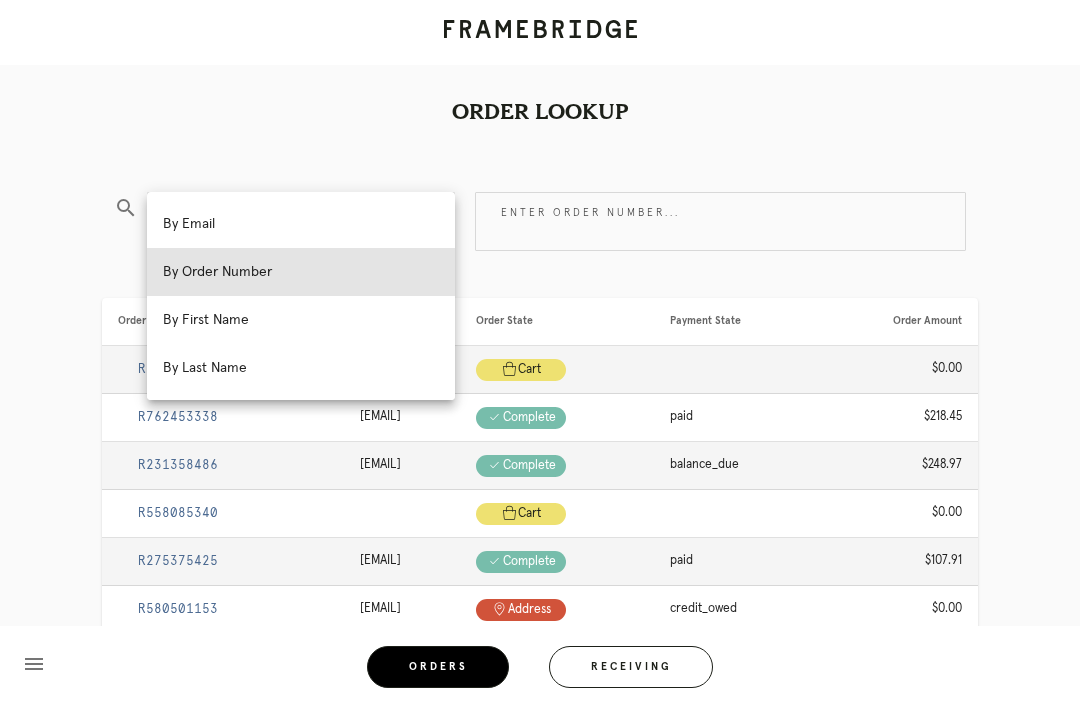 click on "By Email" at bounding box center (301, 224) 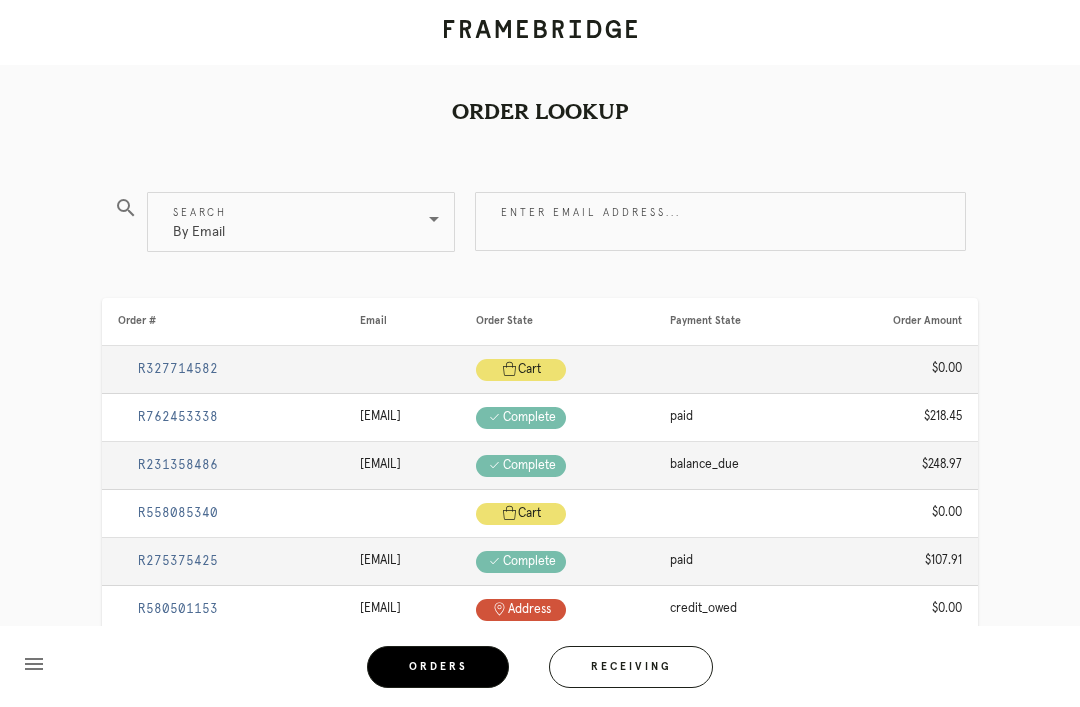 click on "Enter email address..." at bounding box center [720, 221] 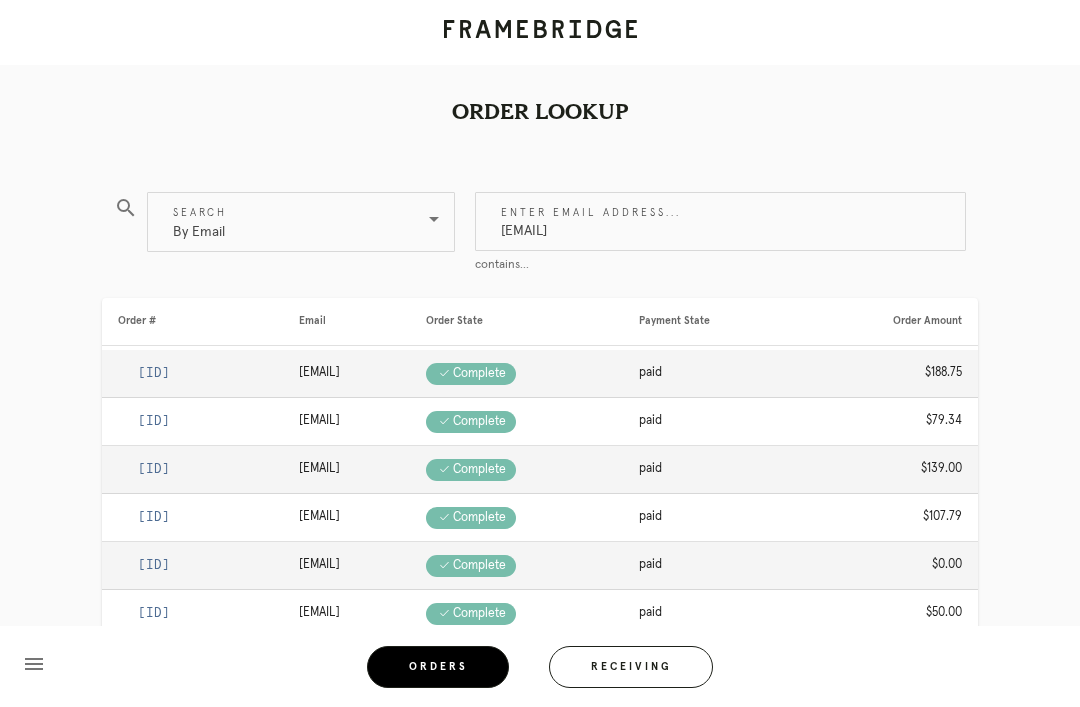 type on "Sophiapenrosewinter@gmail.com" 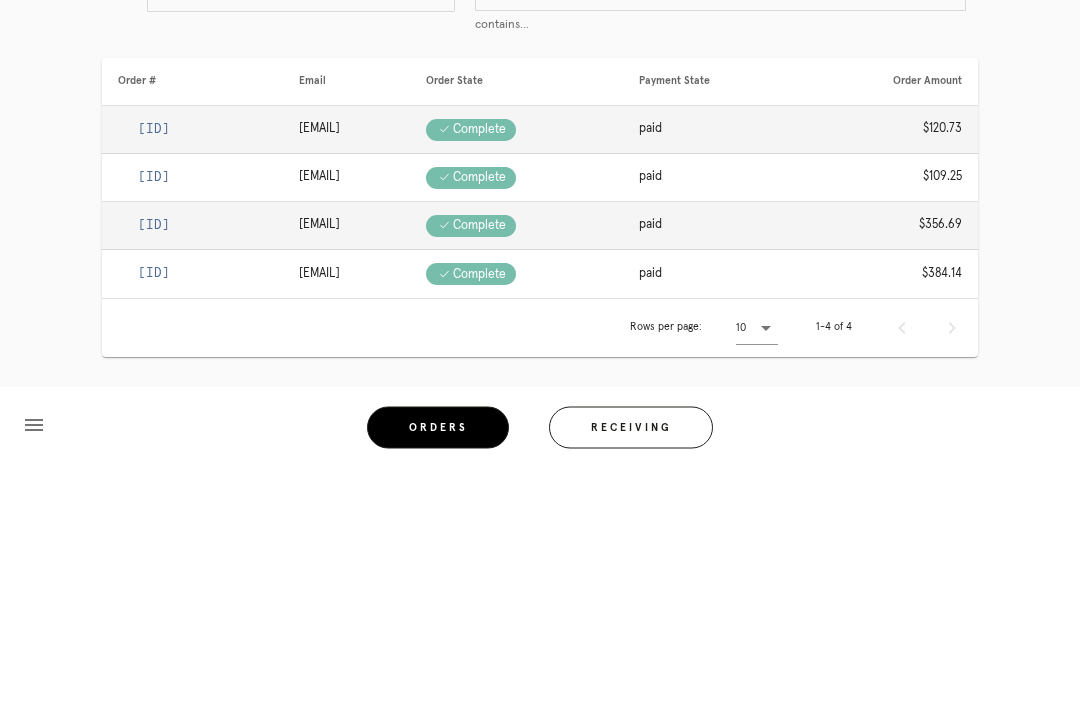 click on "R506212353" at bounding box center [154, 465] 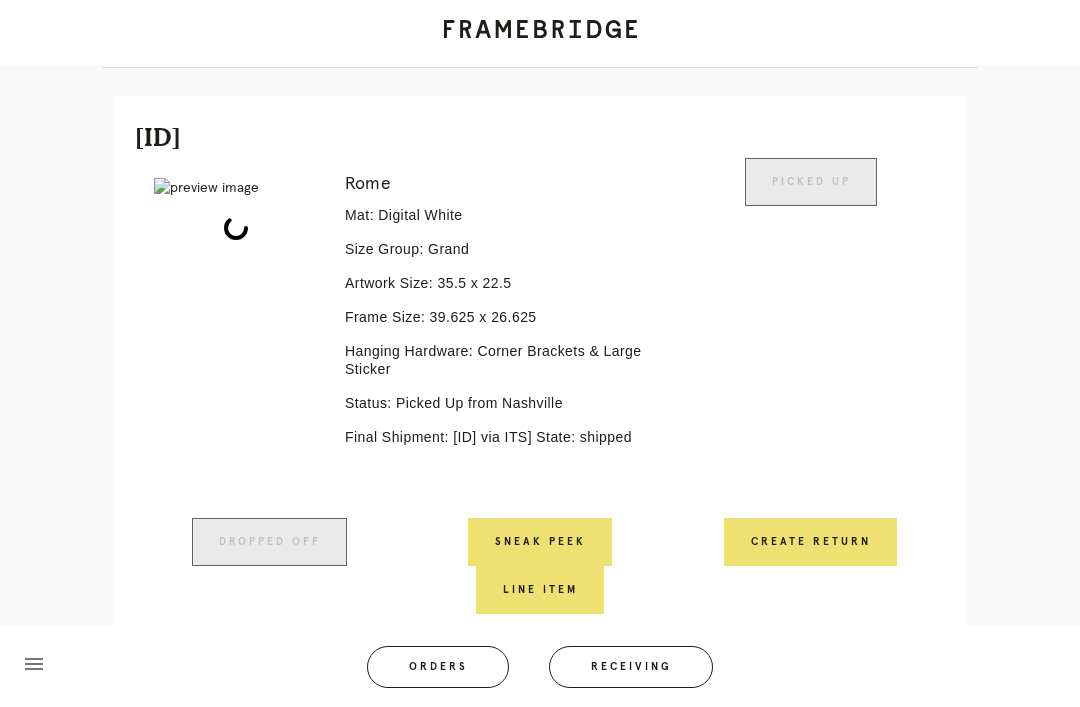scroll, scrollTop: 498, scrollLeft: 0, axis: vertical 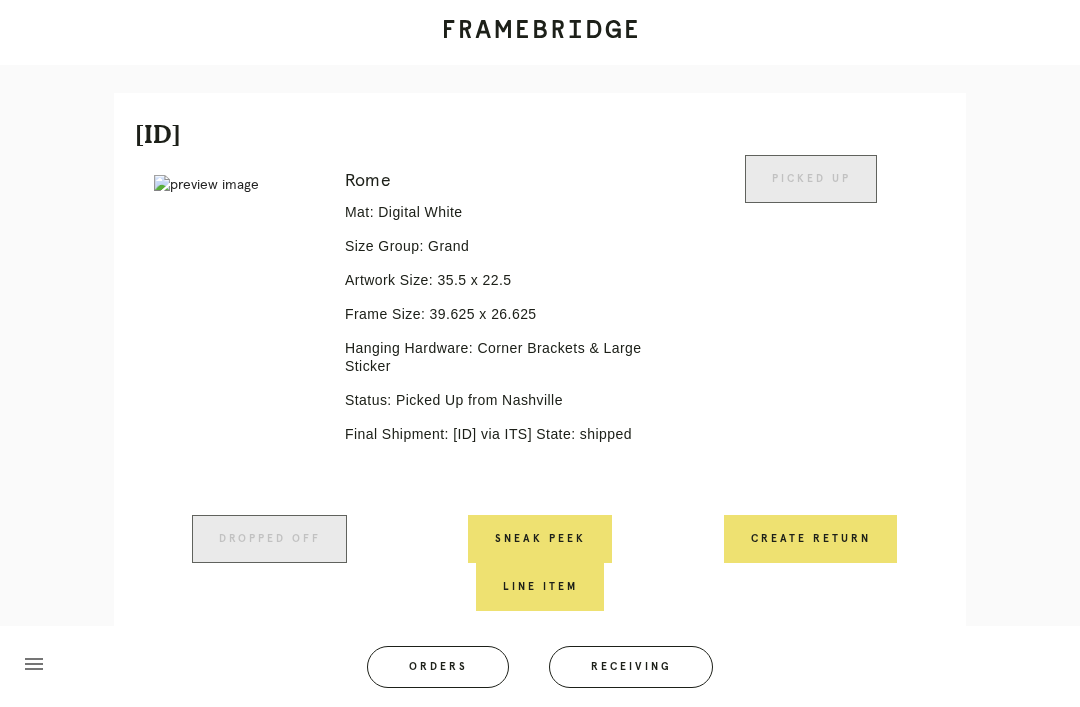 click on "Create Return" at bounding box center [810, 539] 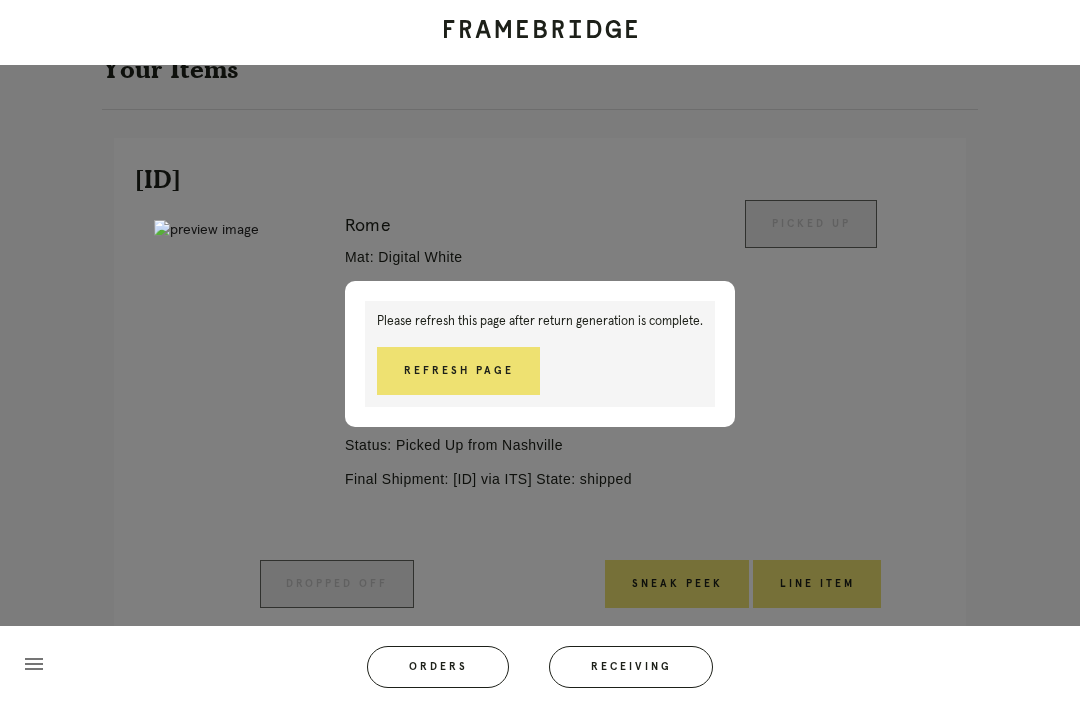 scroll, scrollTop: 517, scrollLeft: 0, axis: vertical 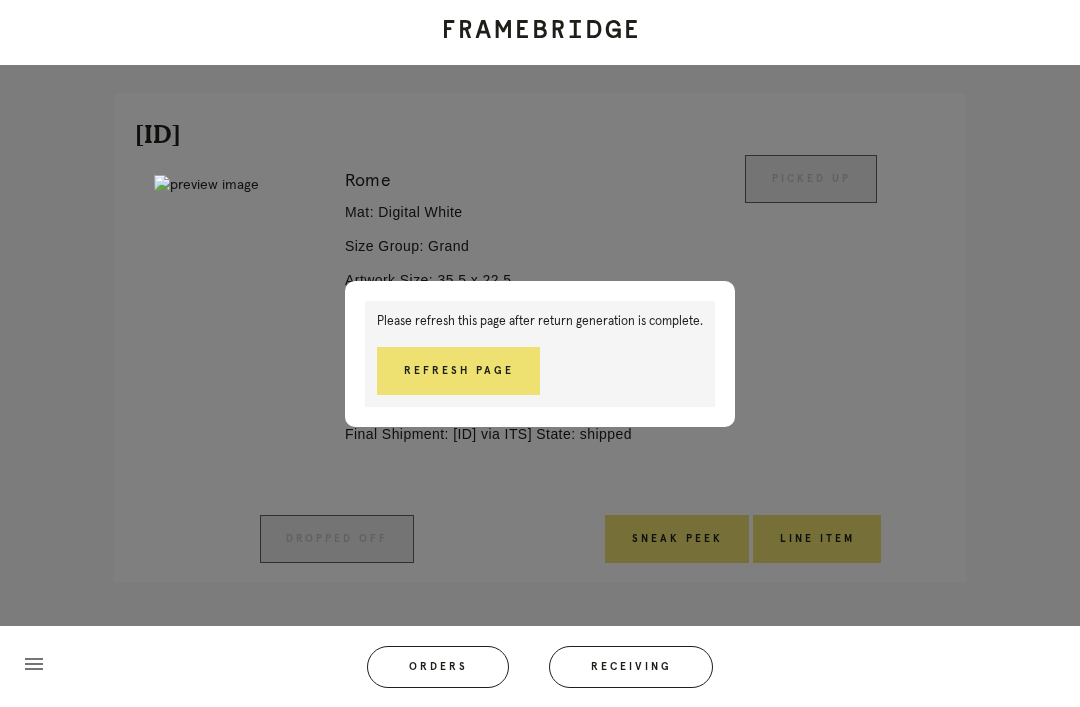 click on "Refresh Page" at bounding box center [458, 371] 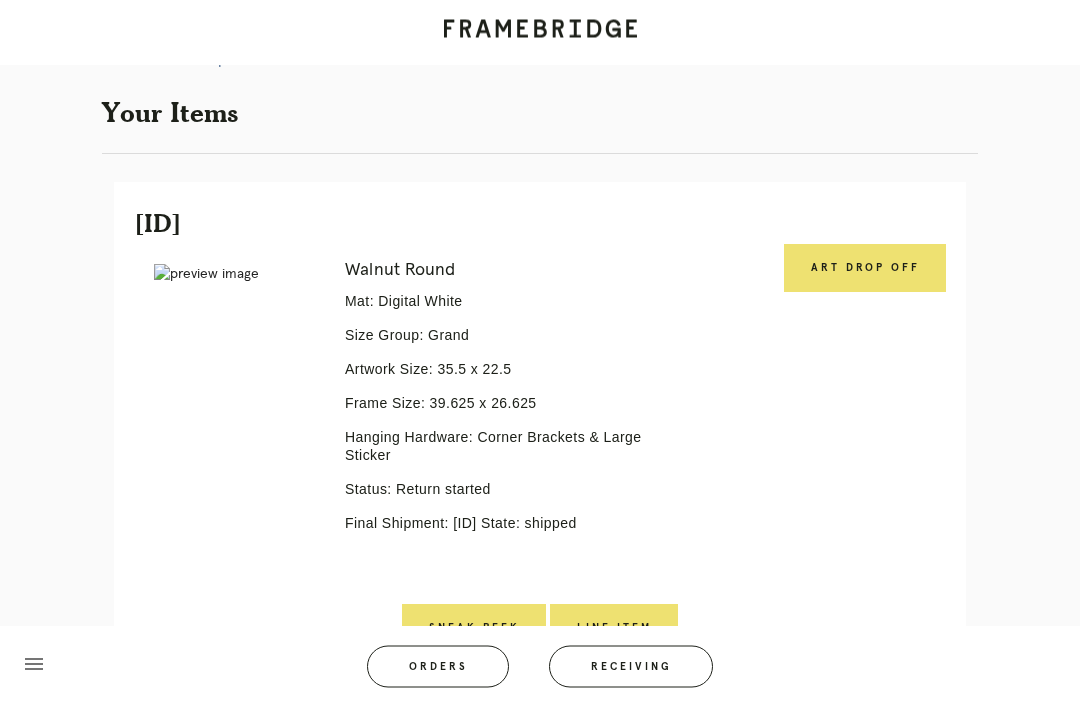 scroll, scrollTop: 453, scrollLeft: 0, axis: vertical 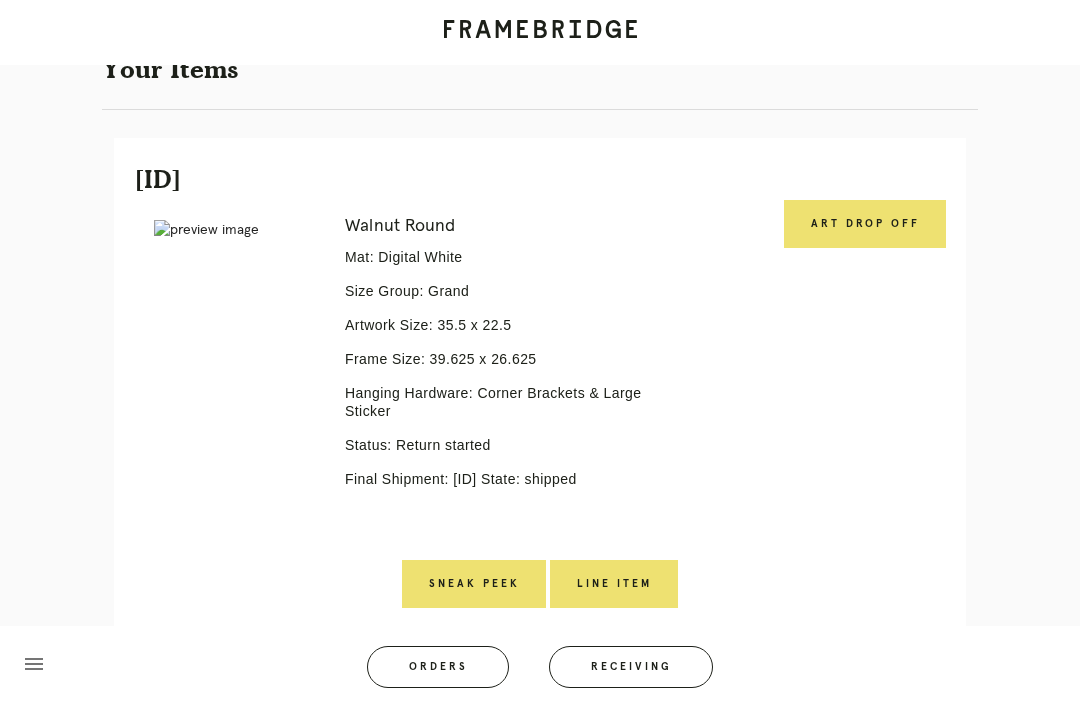 click on "Line Item" at bounding box center (614, 584) 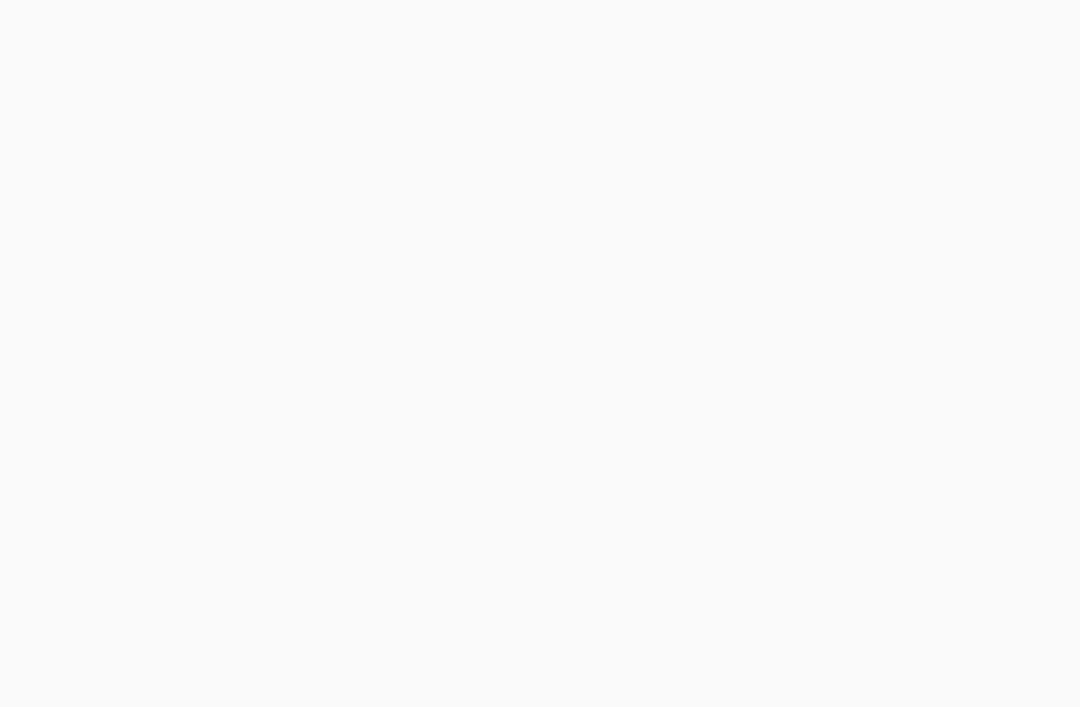 scroll, scrollTop: 0, scrollLeft: 0, axis: both 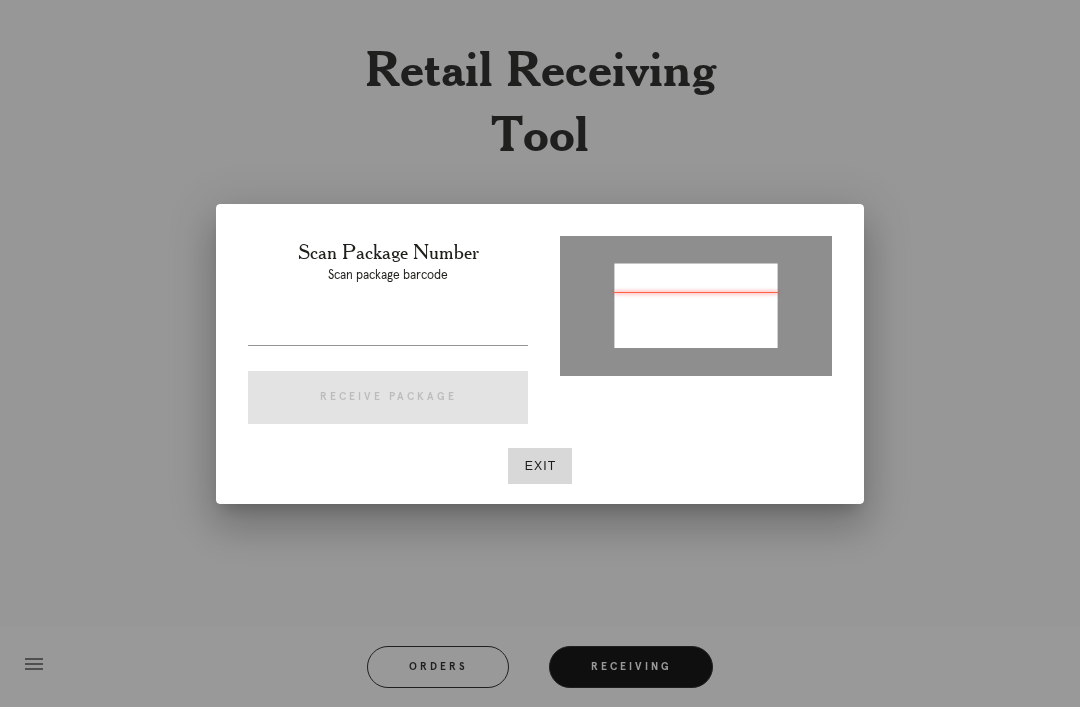 type on "[NUMBER]" 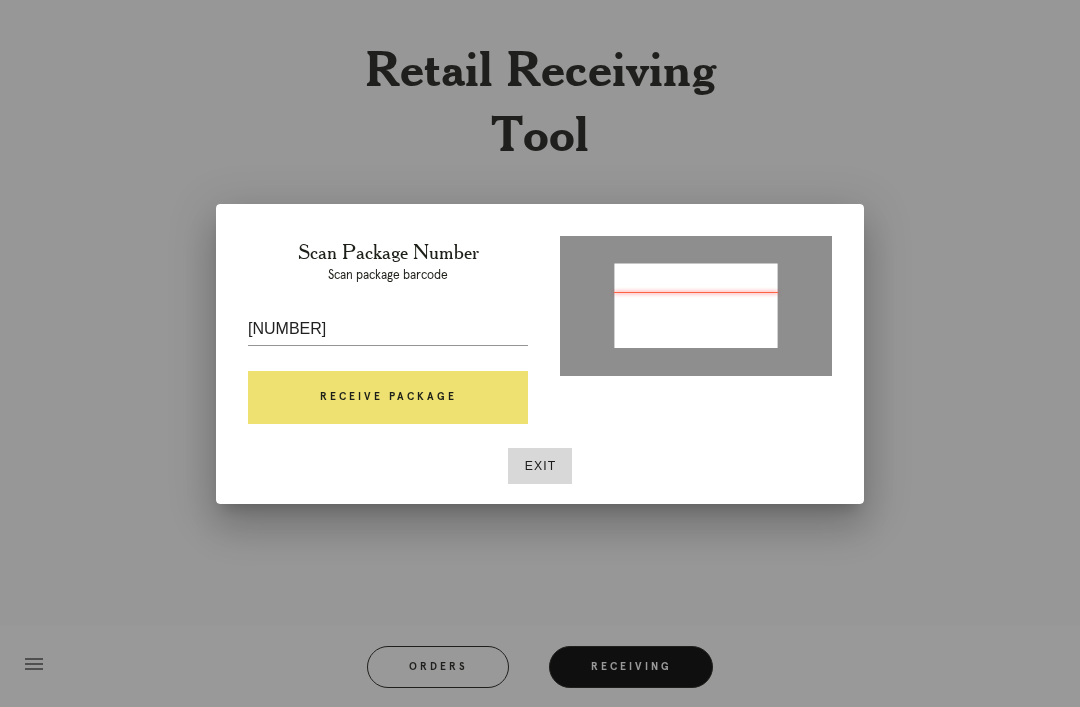click on "Receive Package" at bounding box center [388, 398] 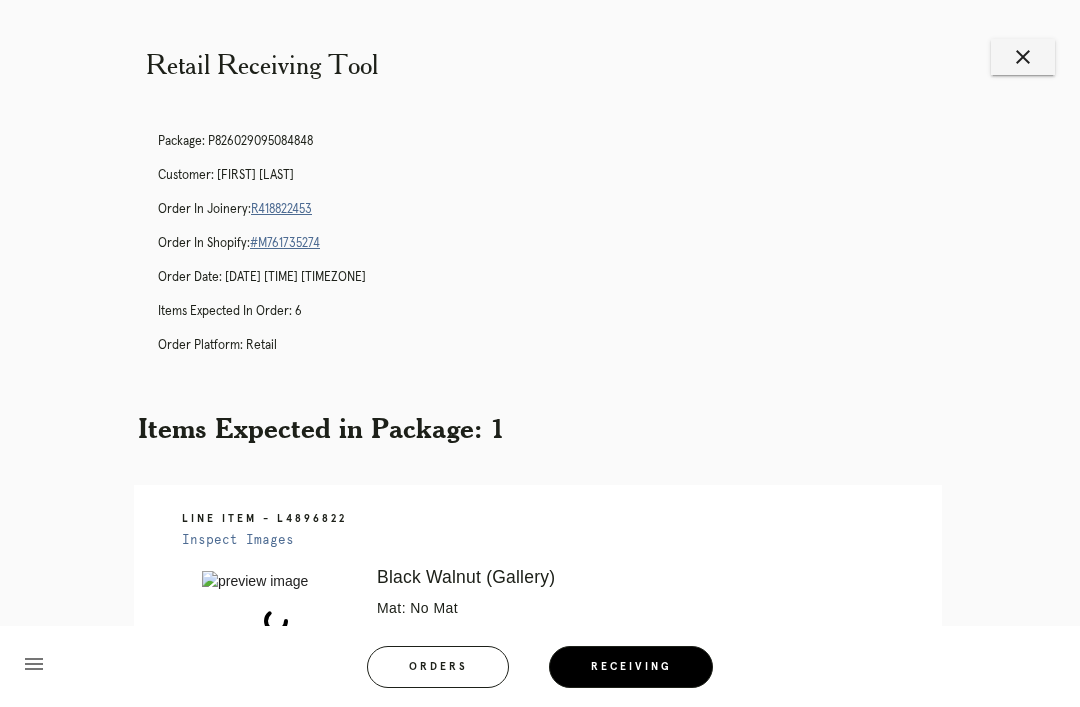 click on "R418822453" at bounding box center [281, 209] 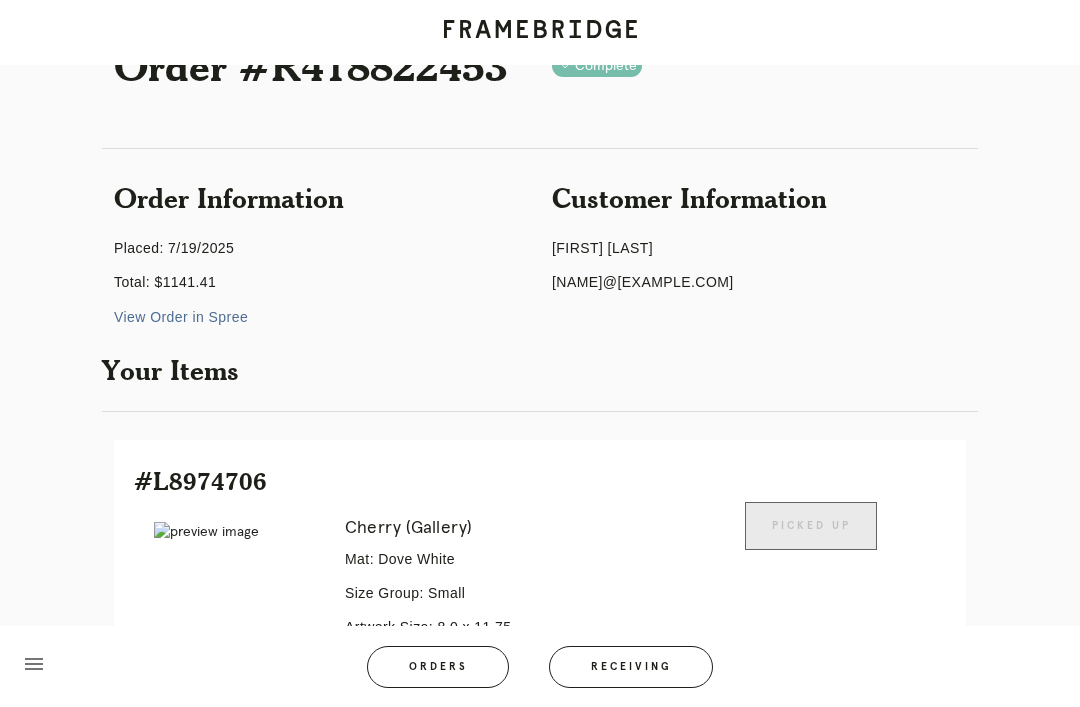 scroll, scrollTop: 0, scrollLeft: 0, axis: both 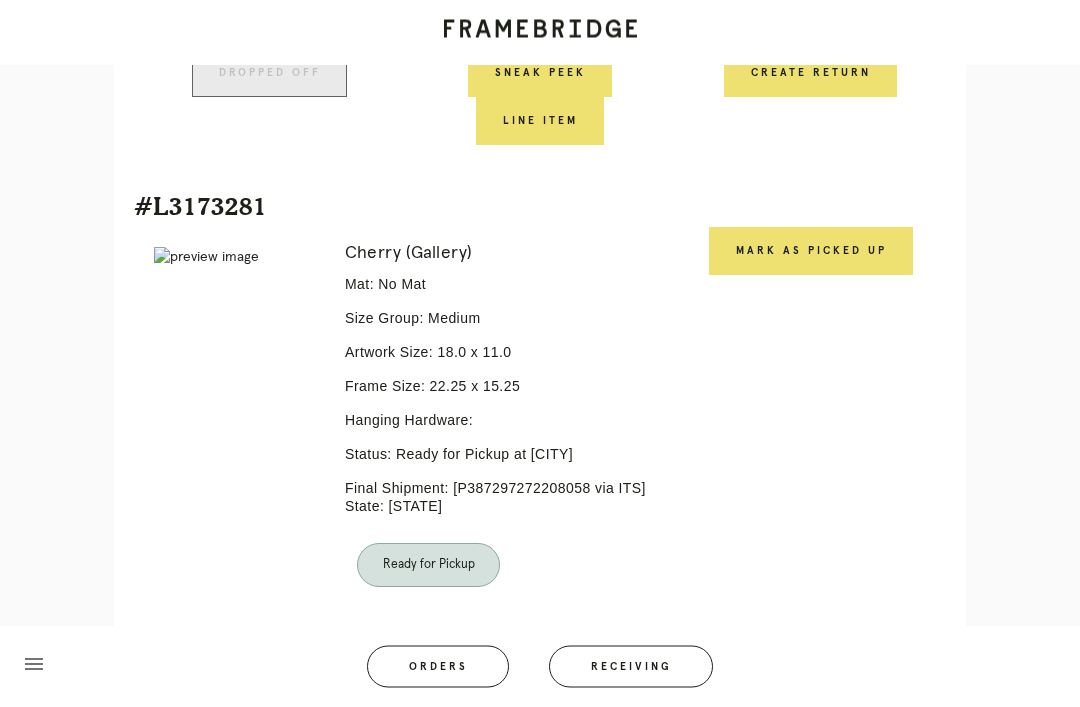 click on "Mark as Picked Up" at bounding box center [811, 252] 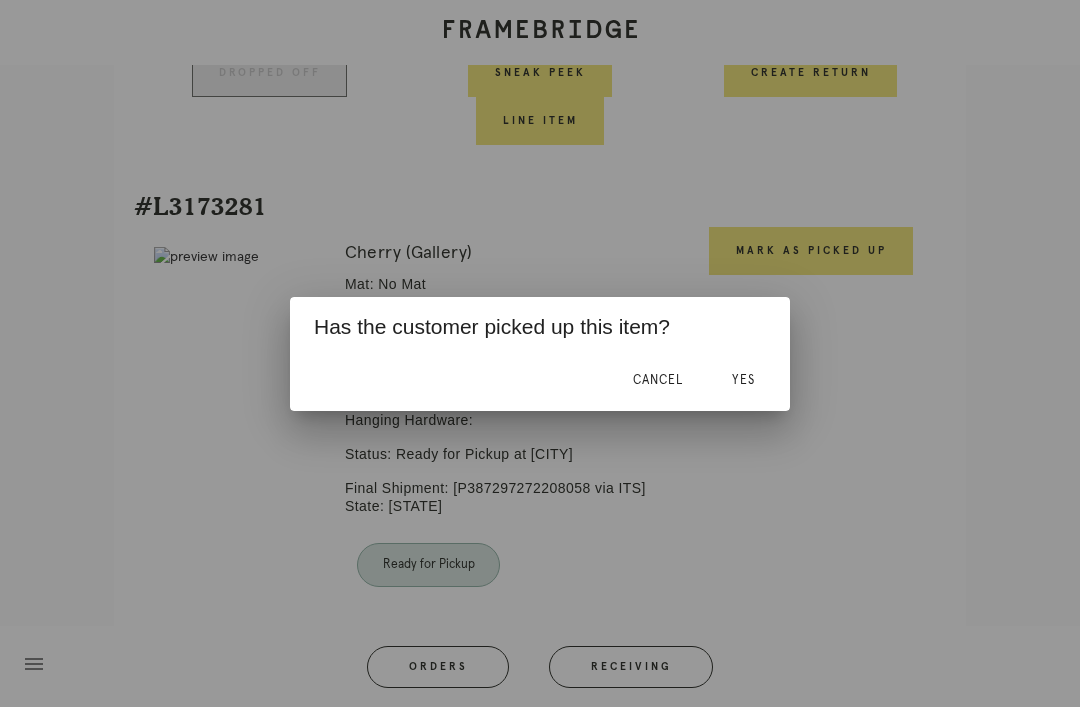 click on "Yes" at bounding box center [743, 381] 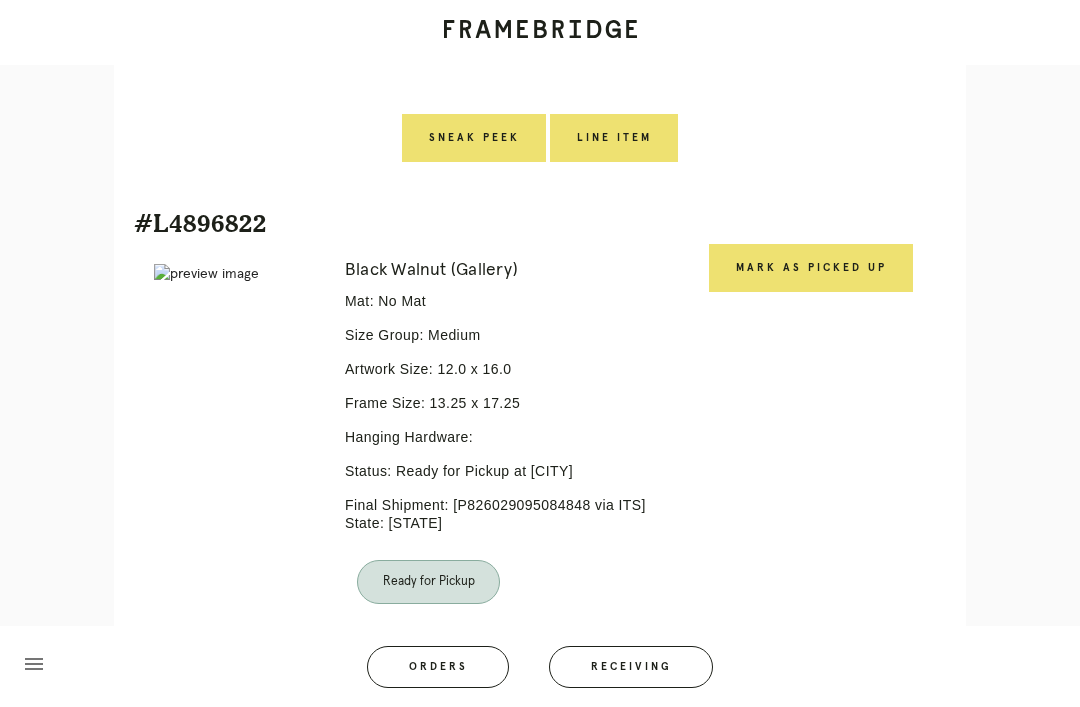 scroll, scrollTop: 3013, scrollLeft: 0, axis: vertical 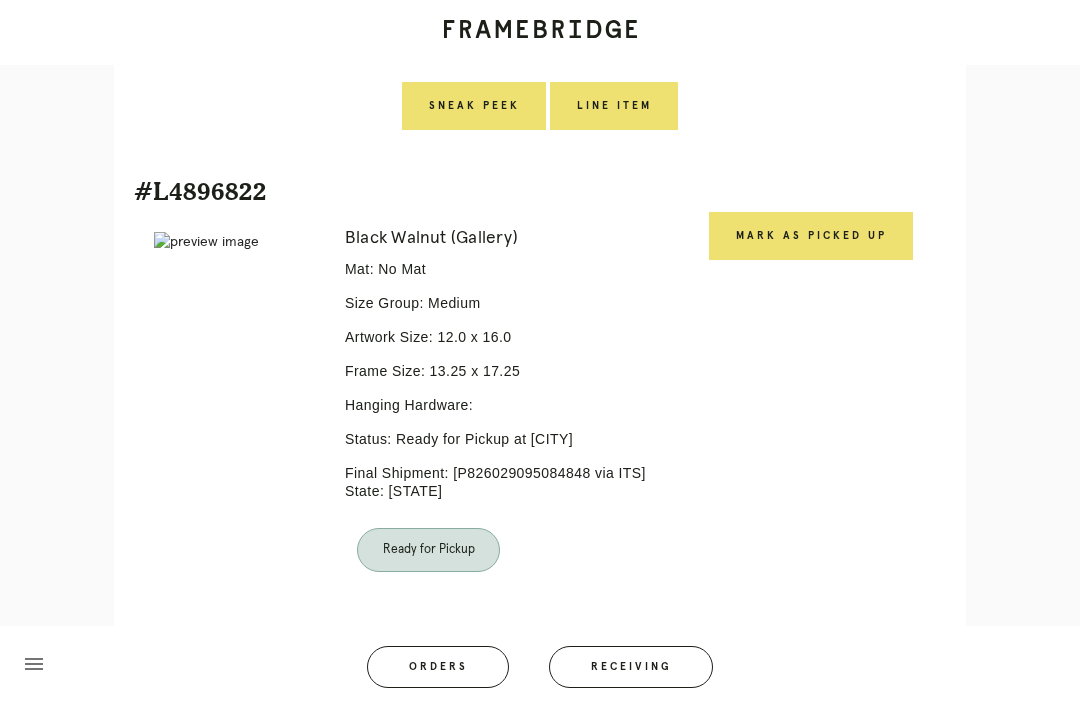 click on "Mark as Picked Up" at bounding box center (811, 236) 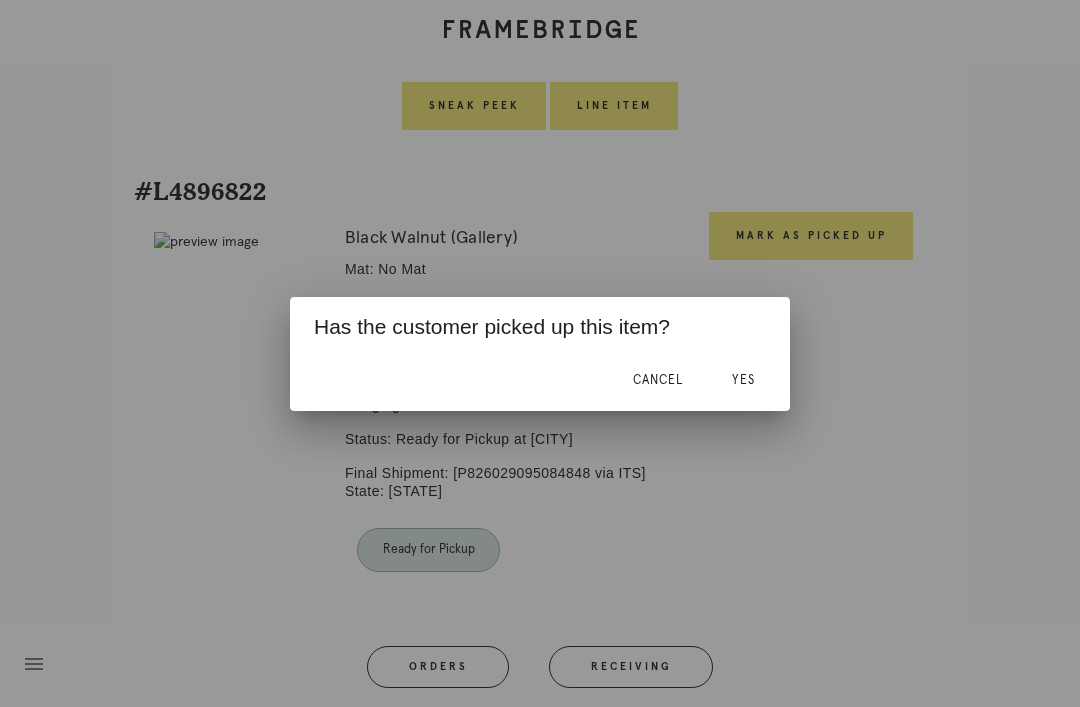 click on "Yes" at bounding box center [743, 380] 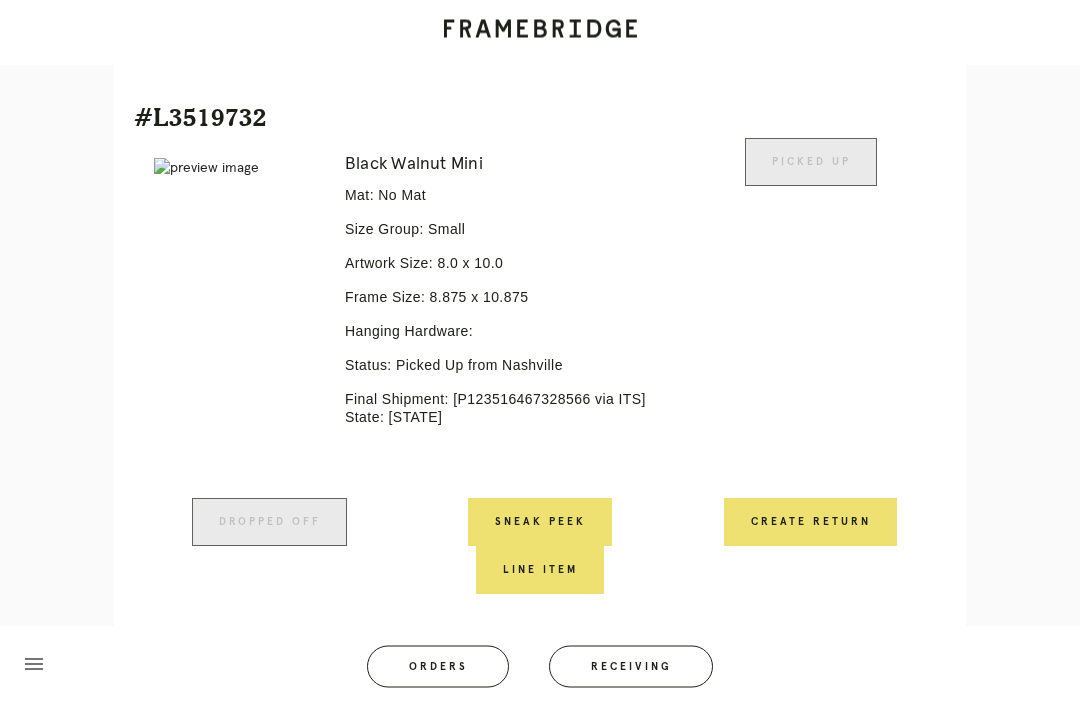 scroll, scrollTop: 1948, scrollLeft: 0, axis: vertical 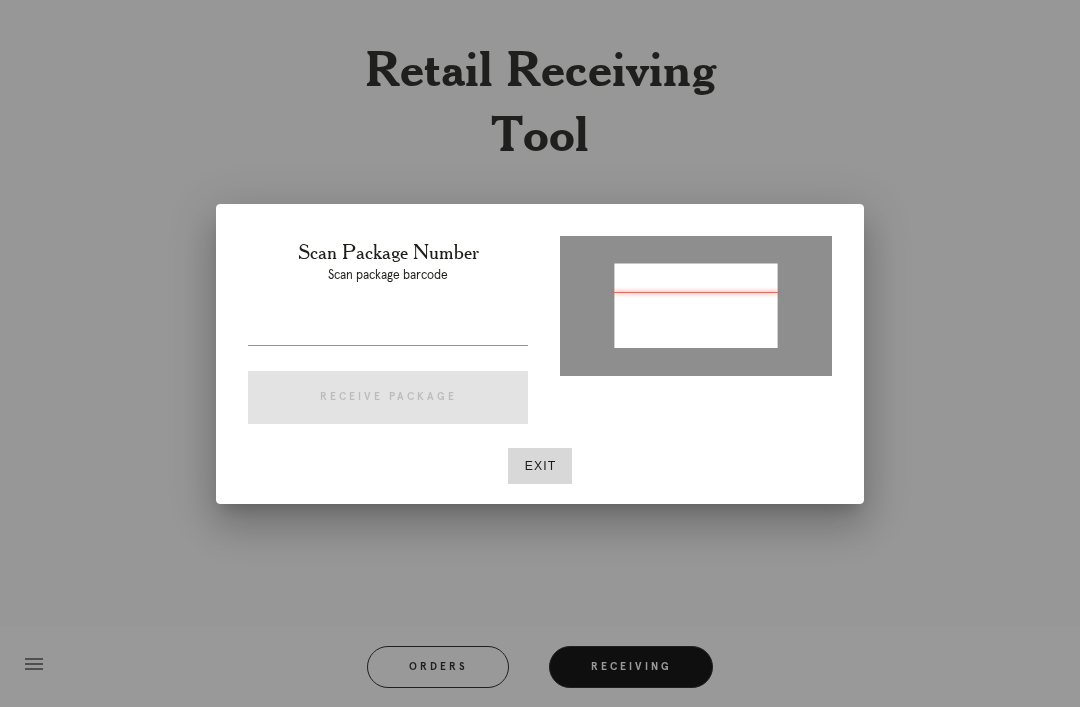 type on "L3W444085284739649" 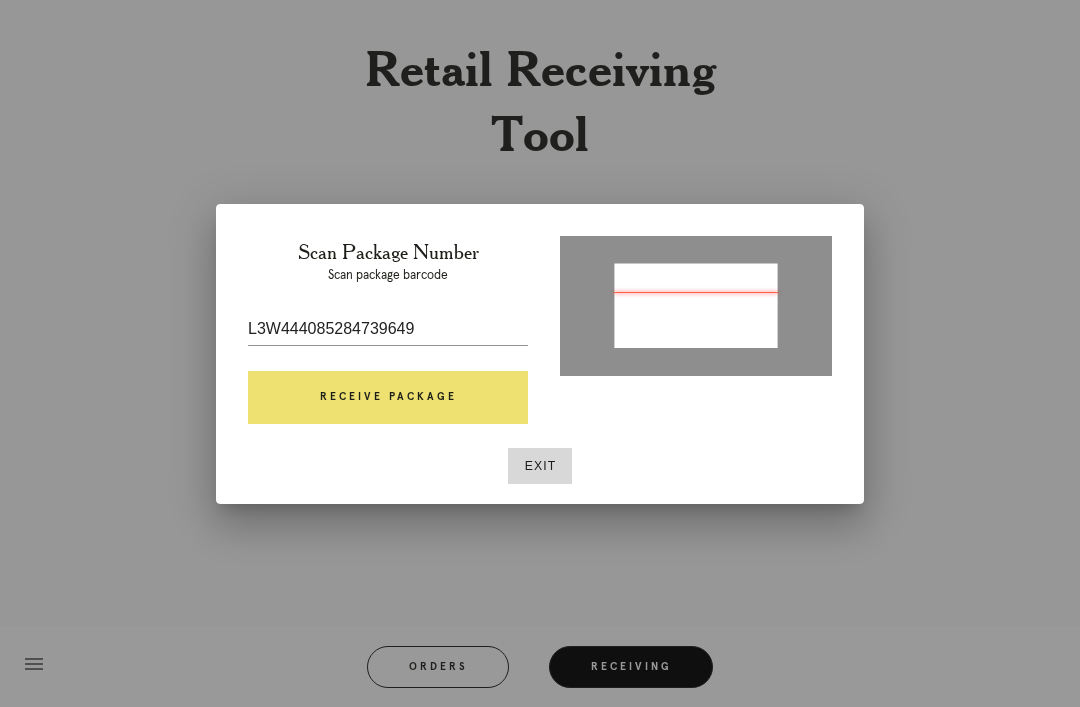 click on "Receive Package" at bounding box center (388, 398) 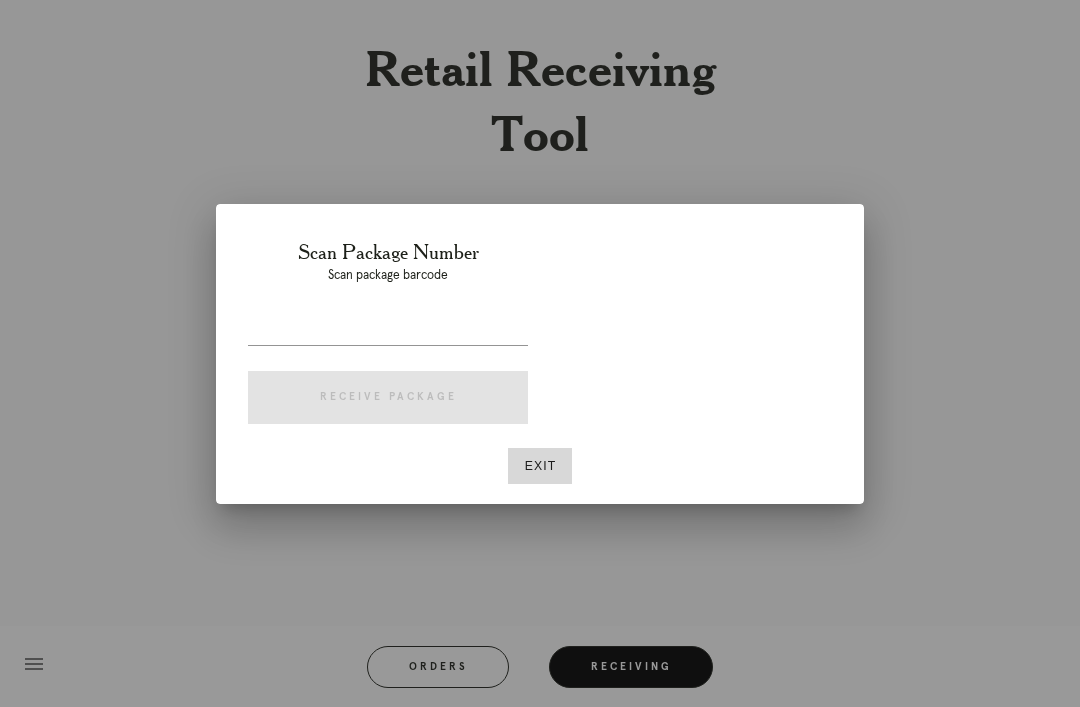 scroll, scrollTop: 0, scrollLeft: 0, axis: both 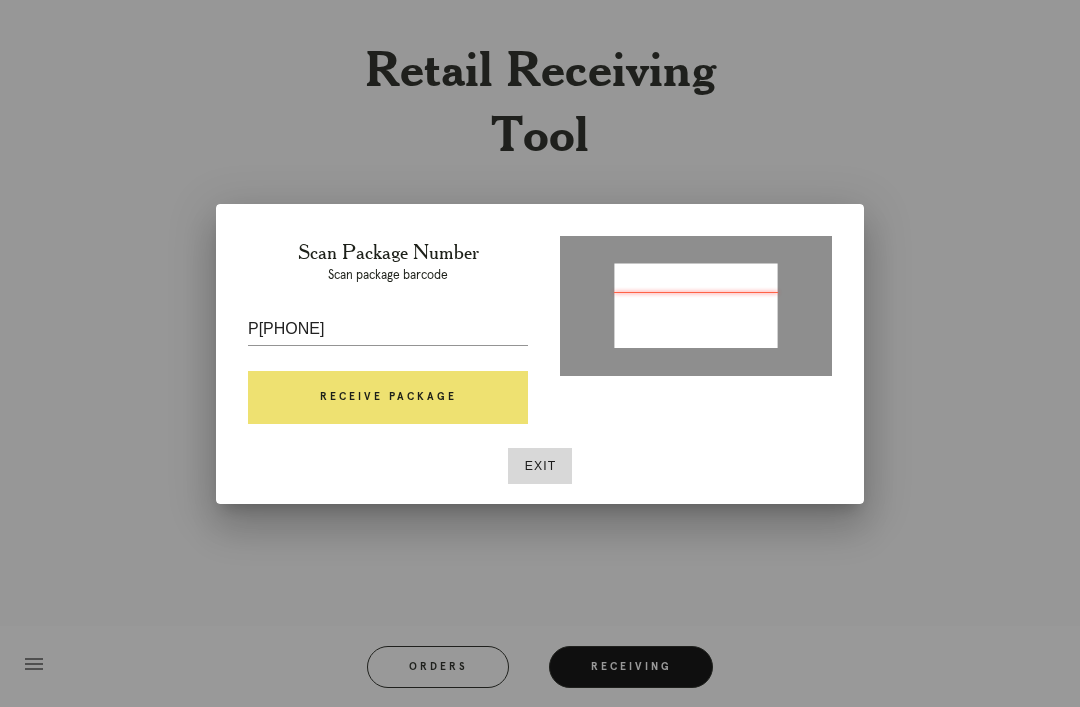 click on "P[PHONE]" at bounding box center [388, 329] 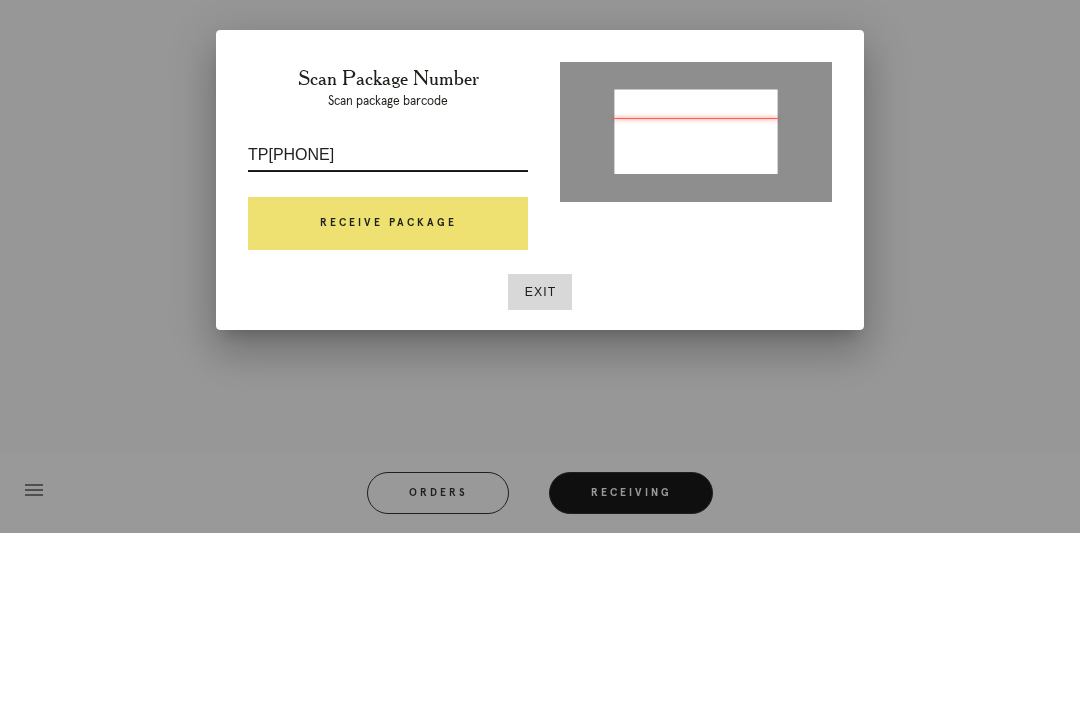type on "P[PHONE]" 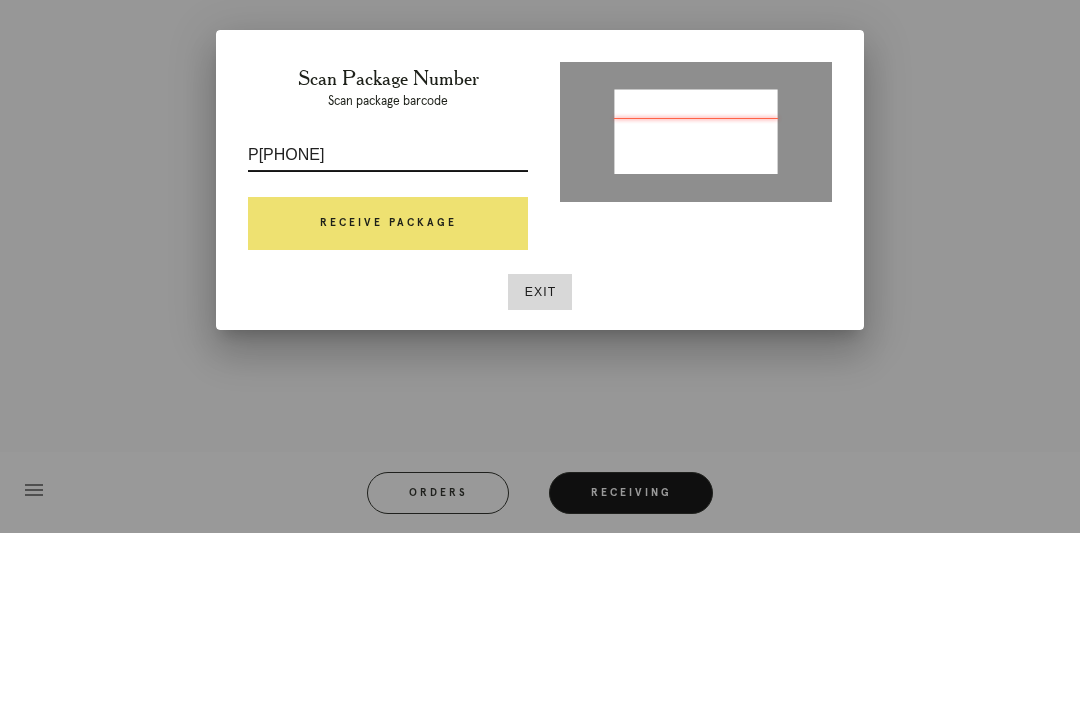 click on "Receive Package" at bounding box center (388, 398) 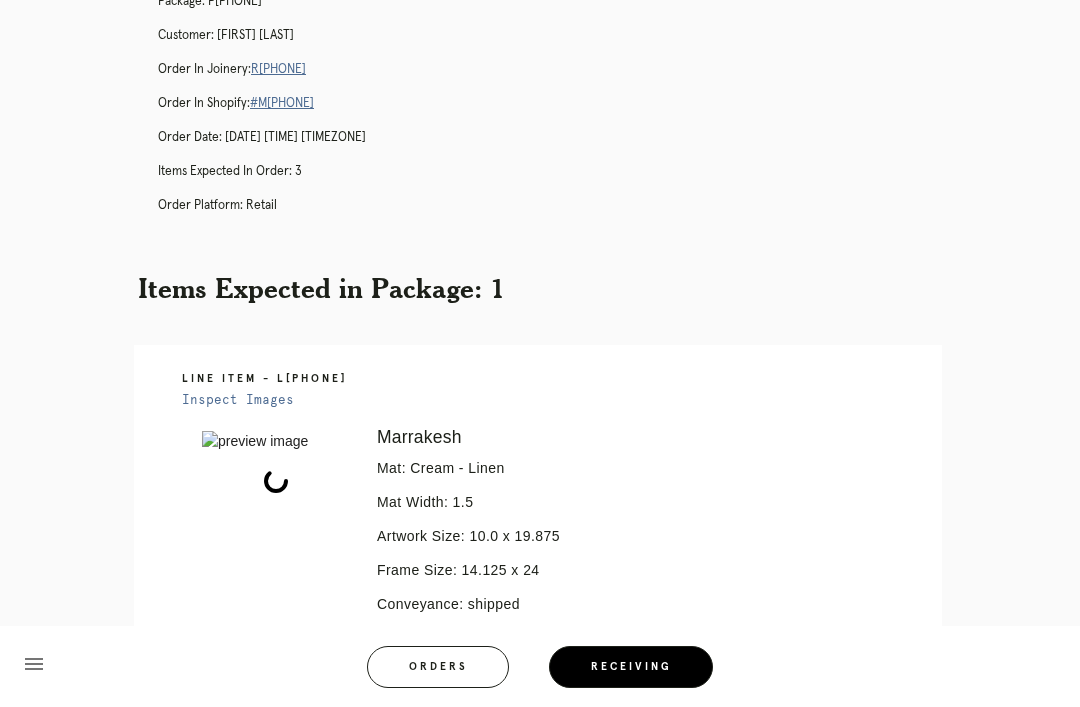 scroll, scrollTop: 136, scrollLeft: 0, axis: vertical 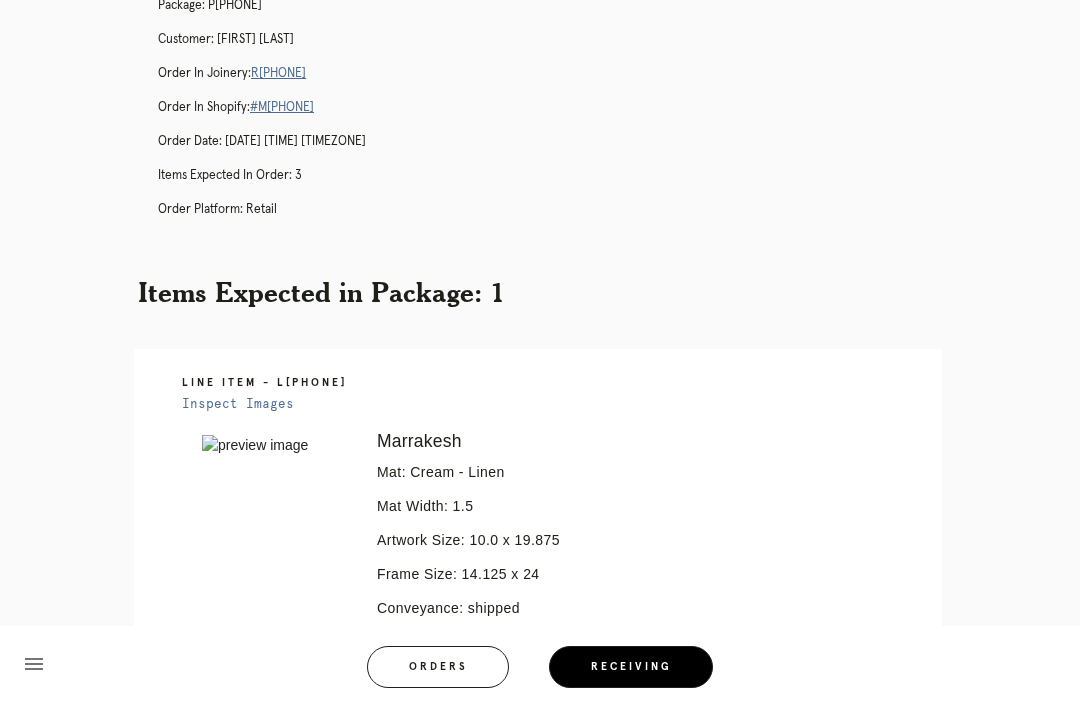 click on "R174149643" at bounding box center [278, 73] 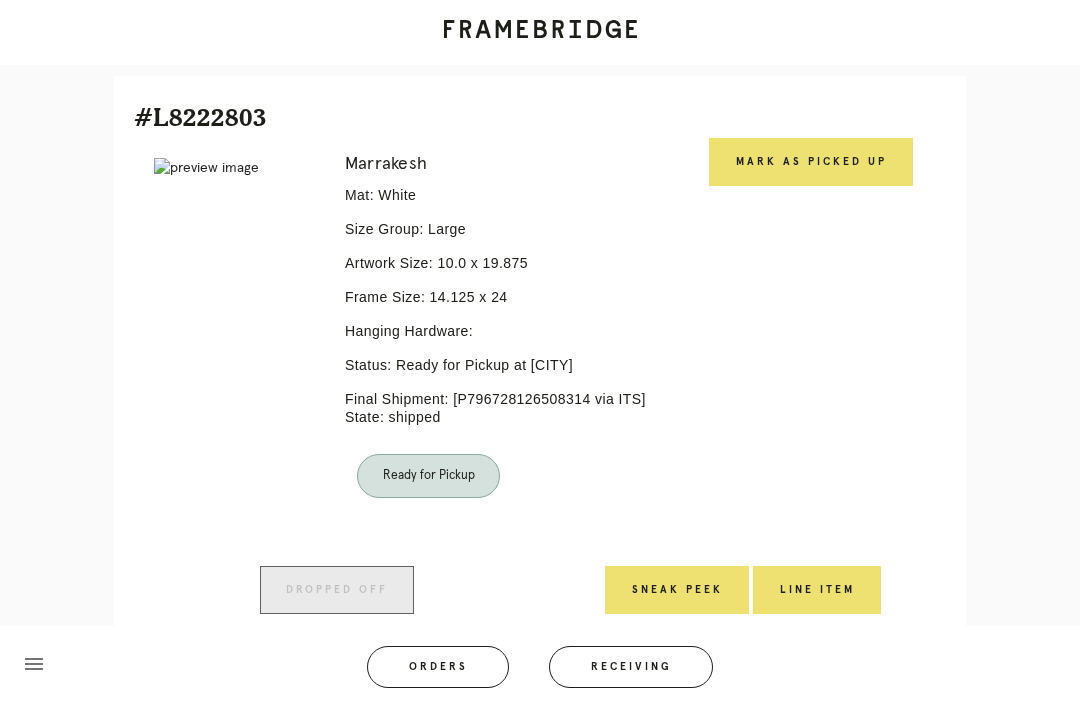 scroll, scrollTop: 458, scrollLeft: 0, axis: vertical 